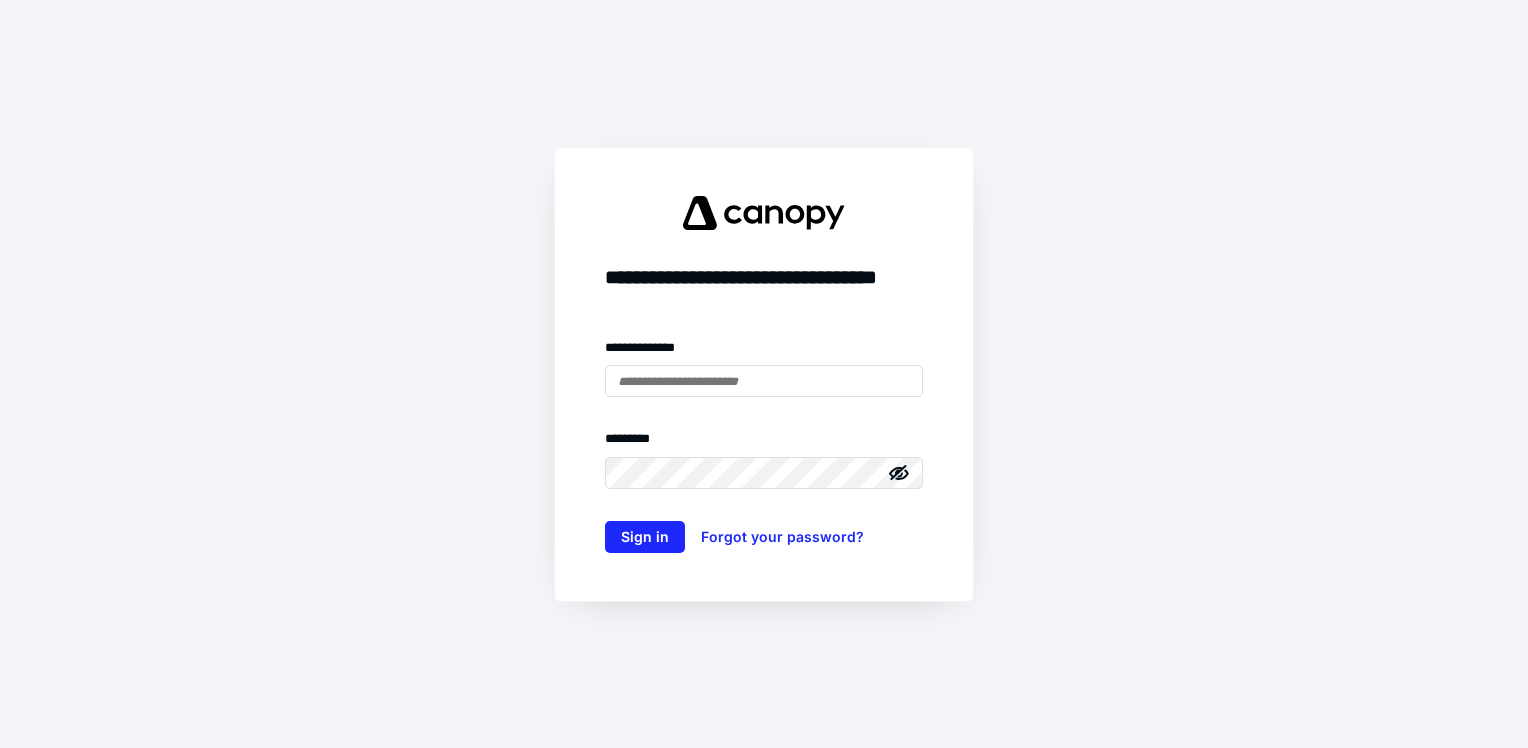 scroll, scrollTop: 0, scrollLeft: 0, axis: both 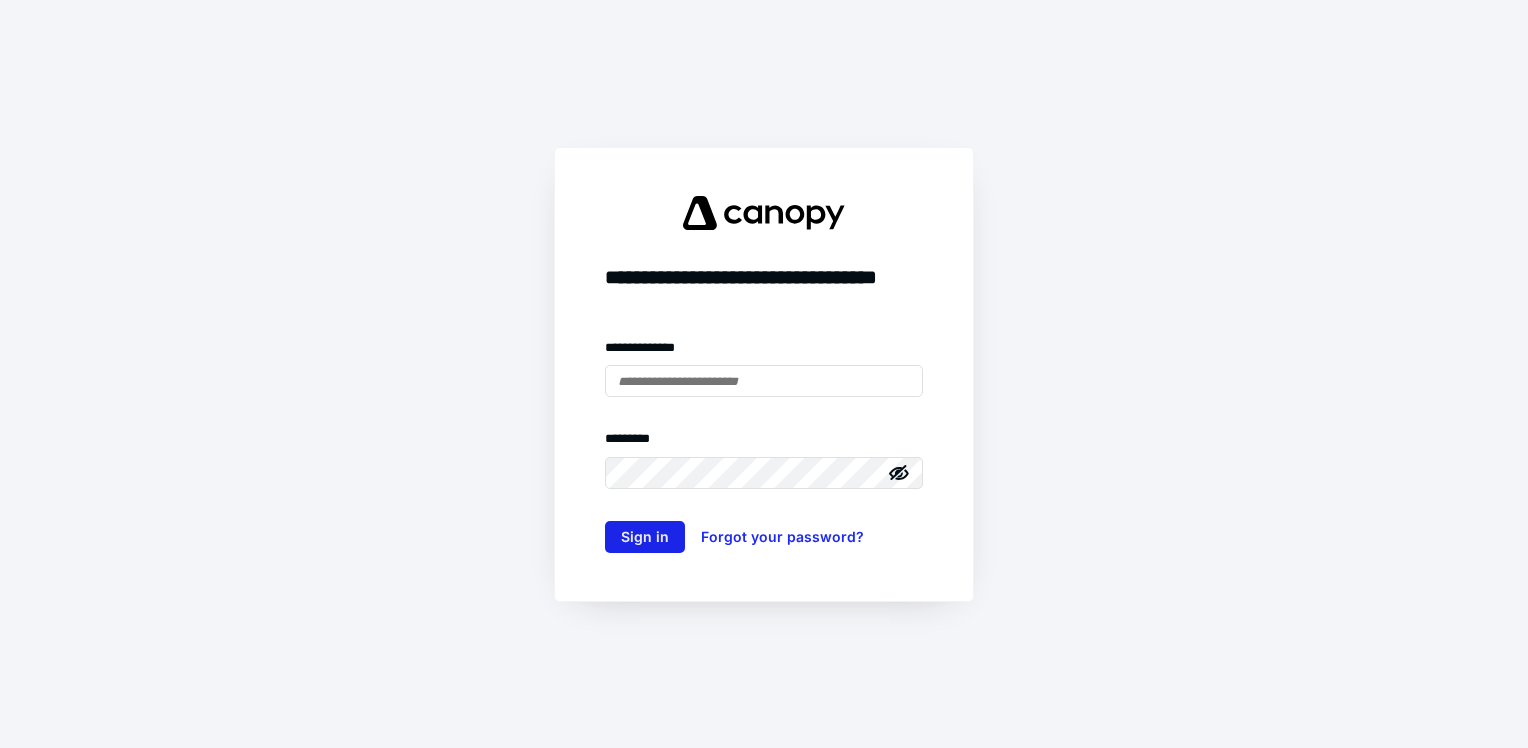 type on "**********" 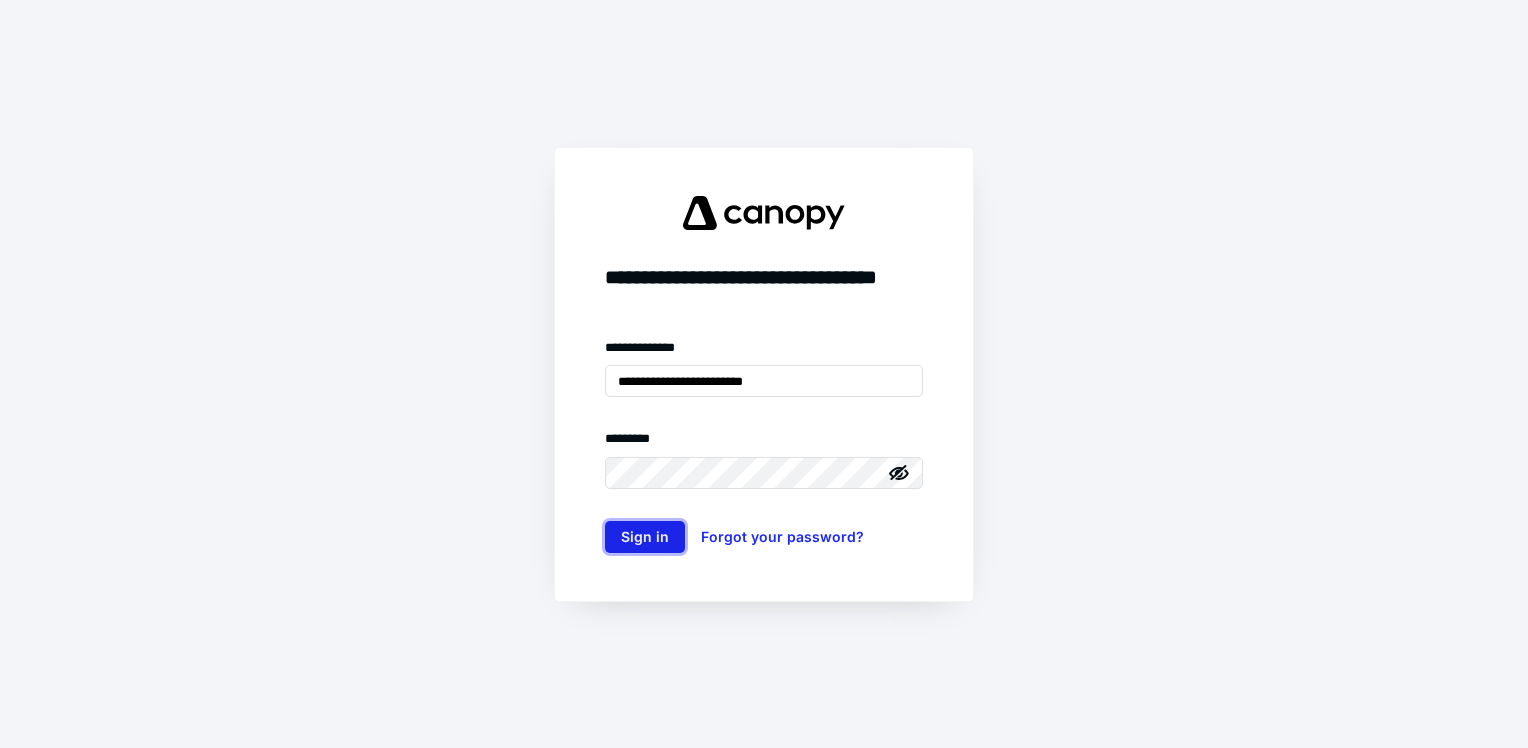 click on "Sign in" at bounding box center (645, 537) 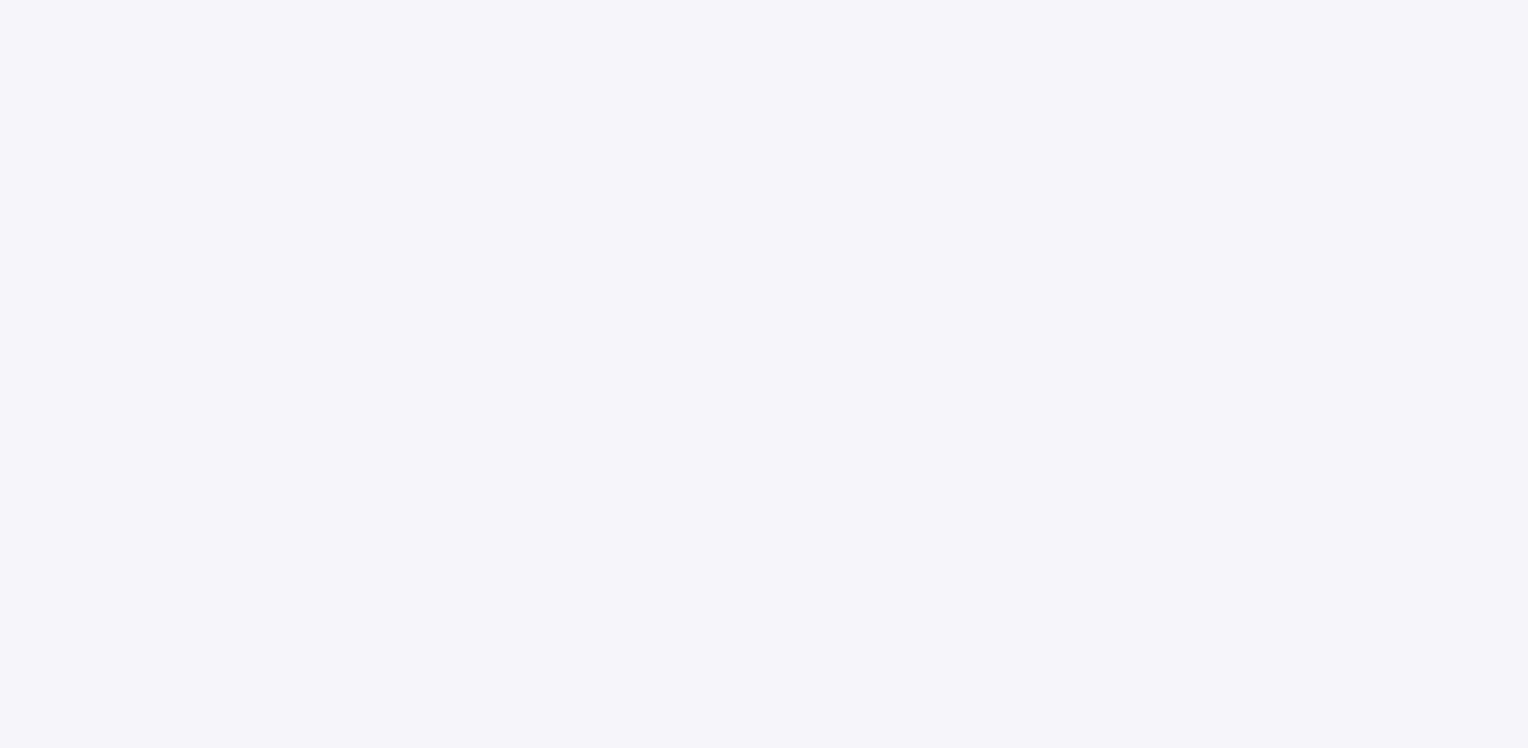 scroll, scrollTop: 0, scrollLeft: 0, axis: both 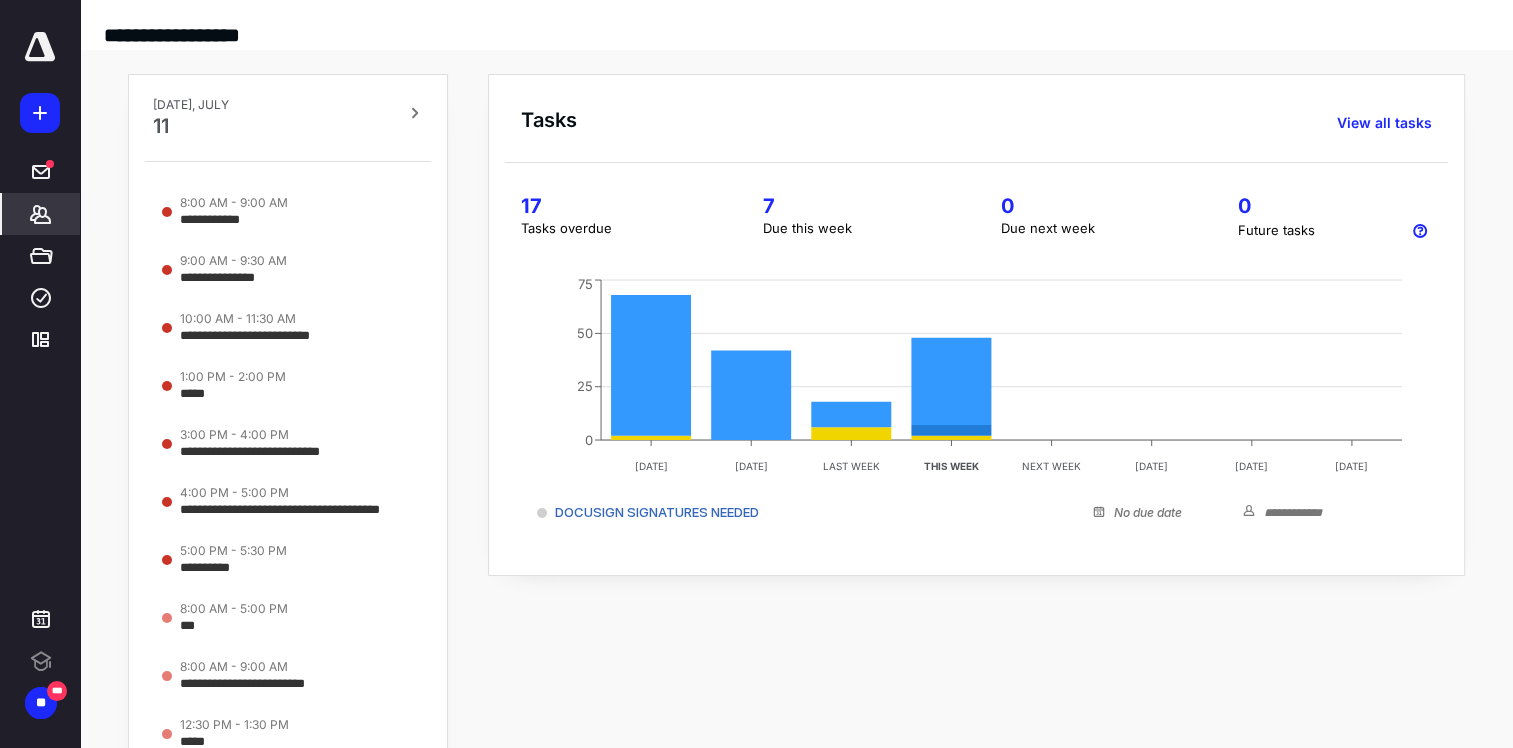 click 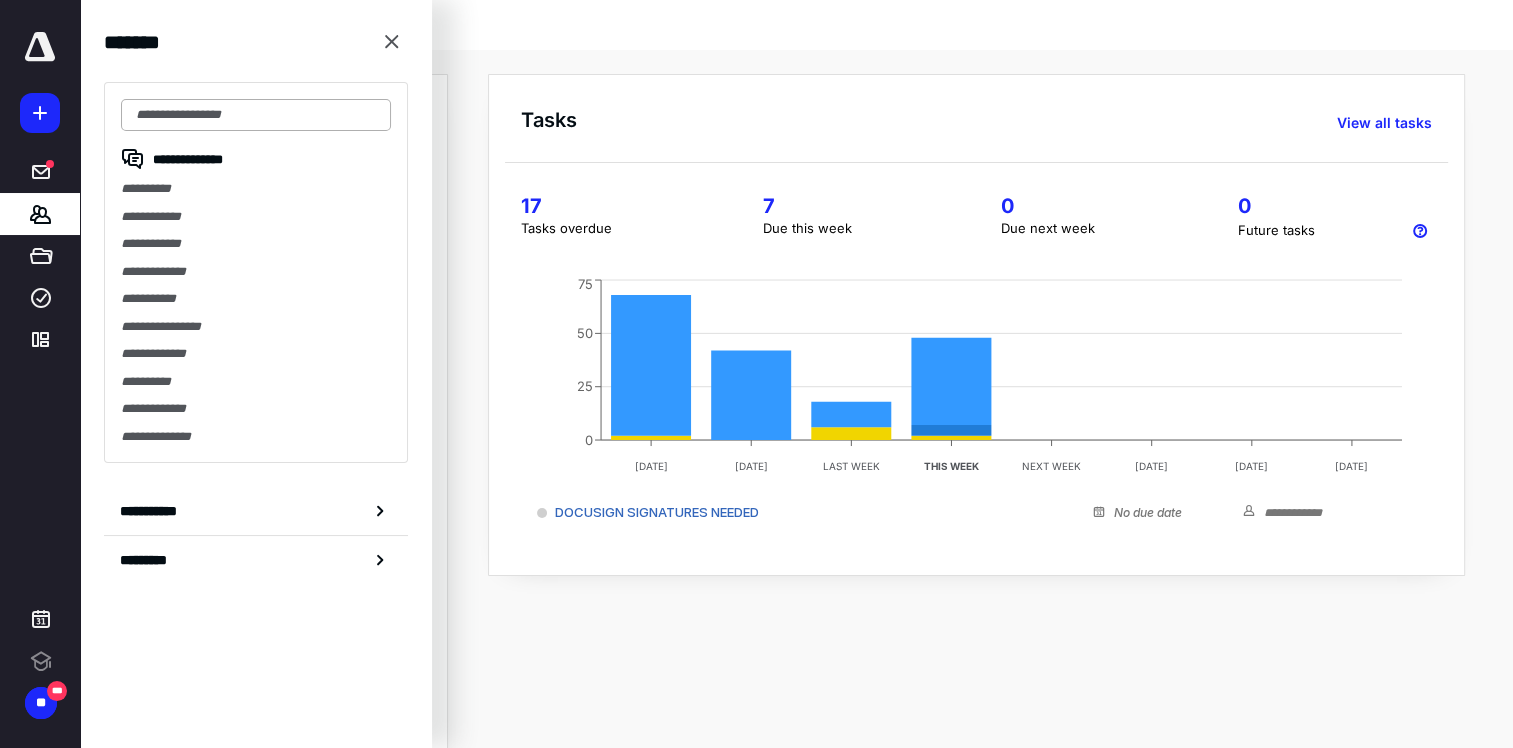 click at bounding box center [256, 115] 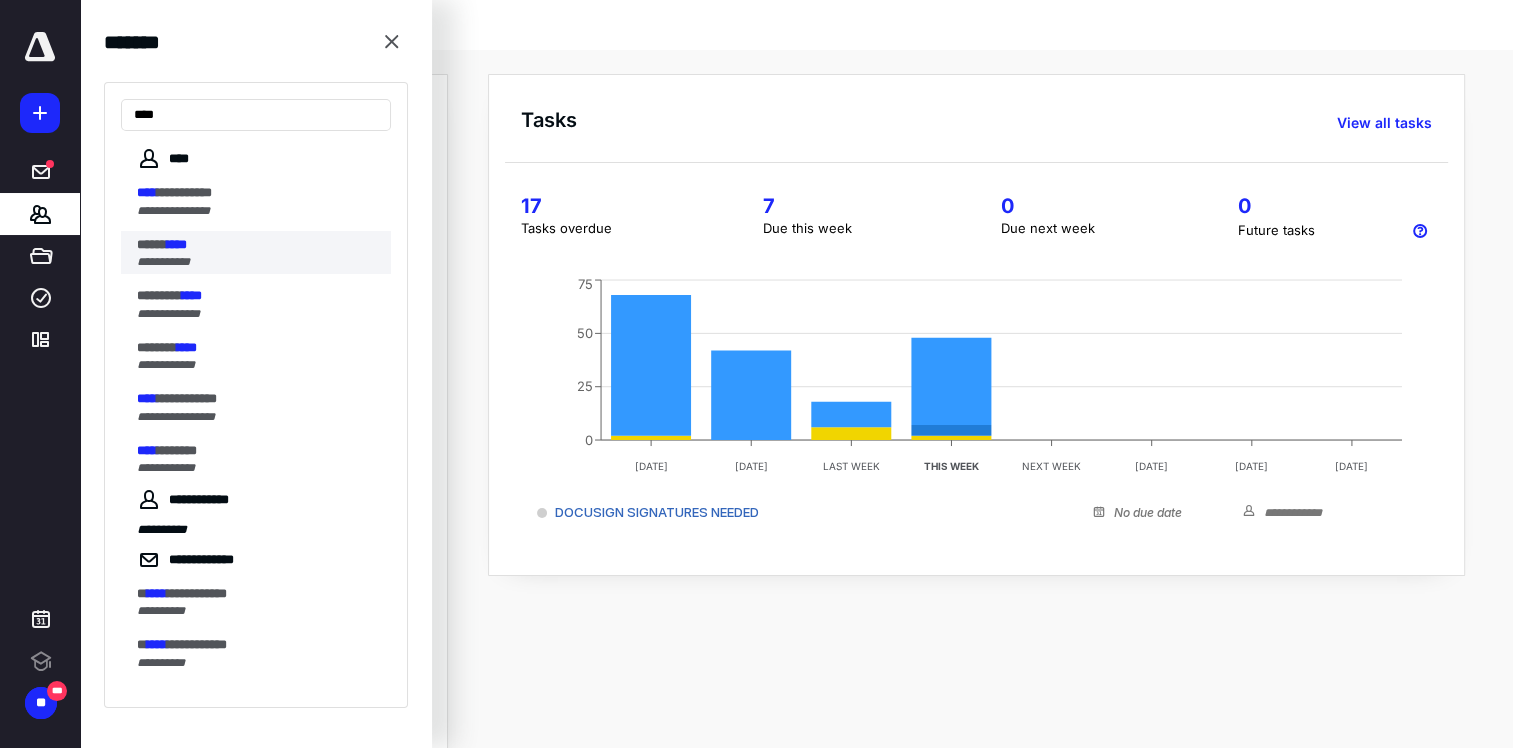 type on "****" 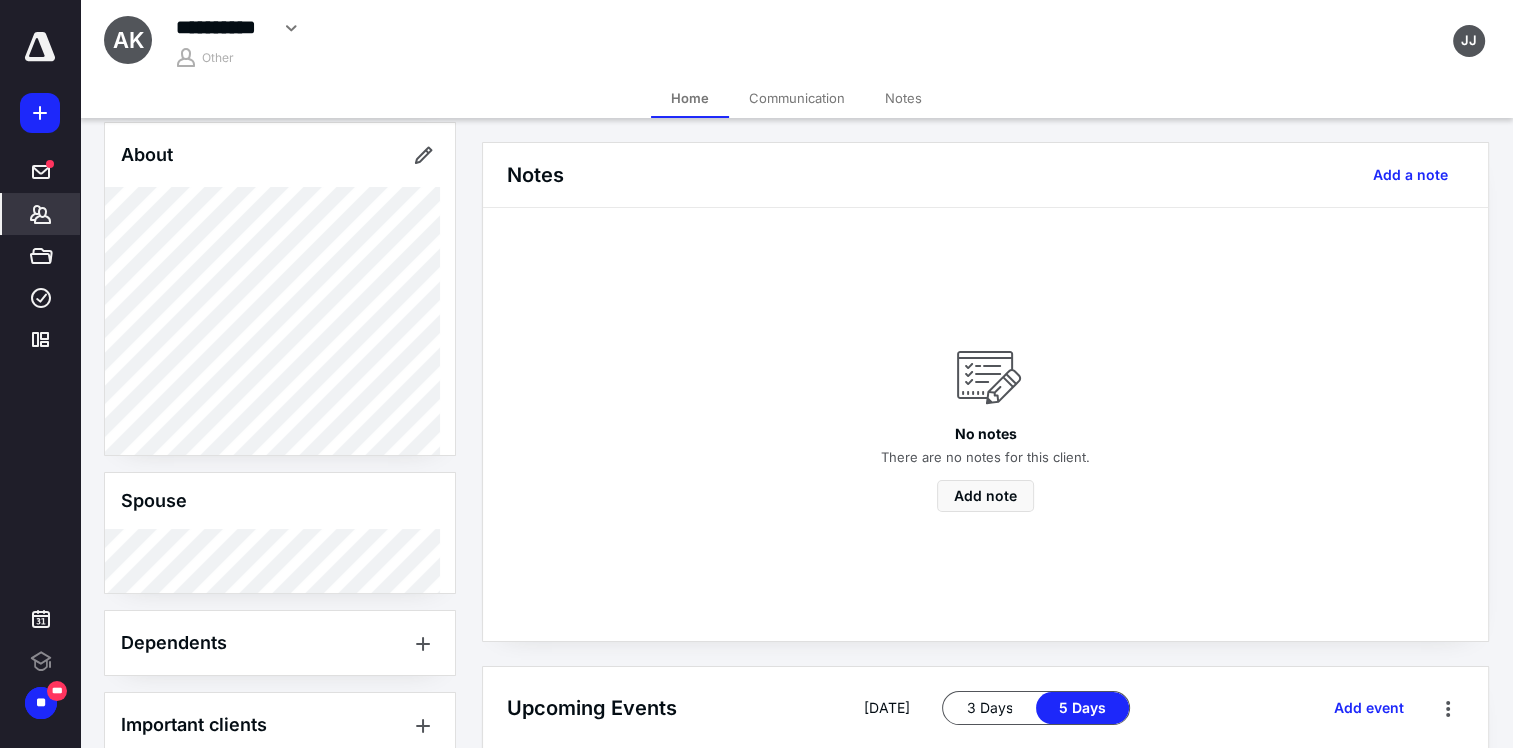 scroll, scrollTop: 427, scrollLeft: 0, axis: vertical 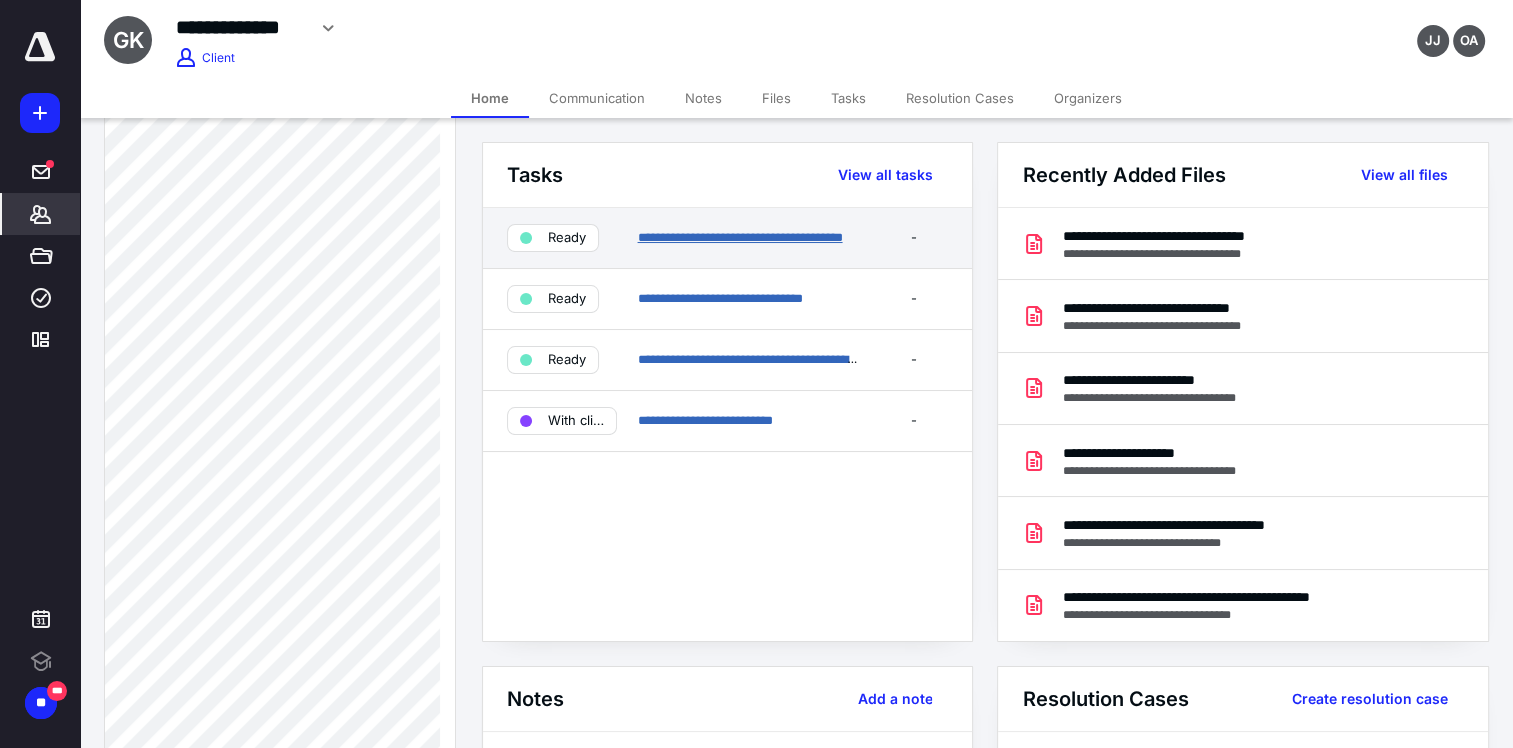 click on "**********" at bounding box center [739, 237] 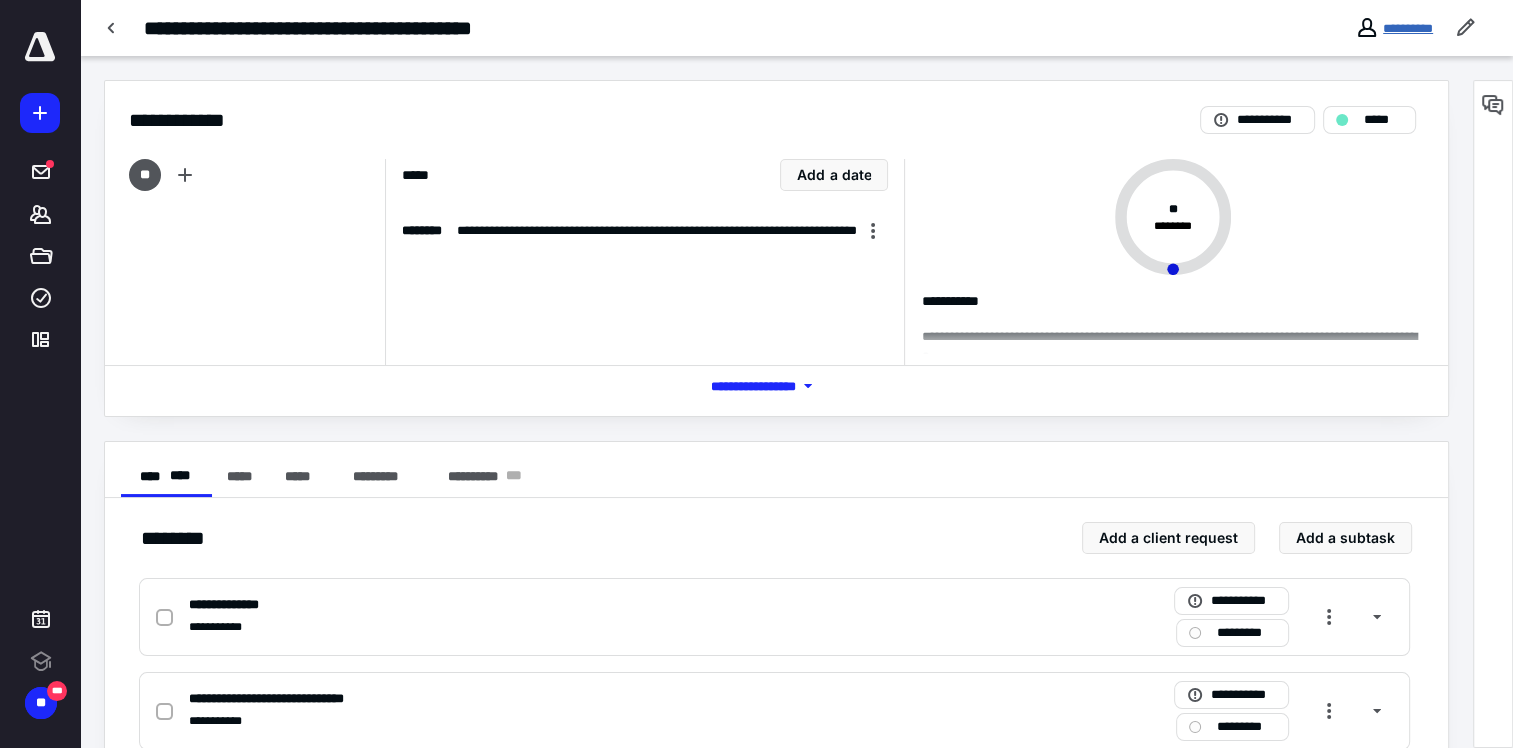 click on "**********" at bounding box center (1408, 28) 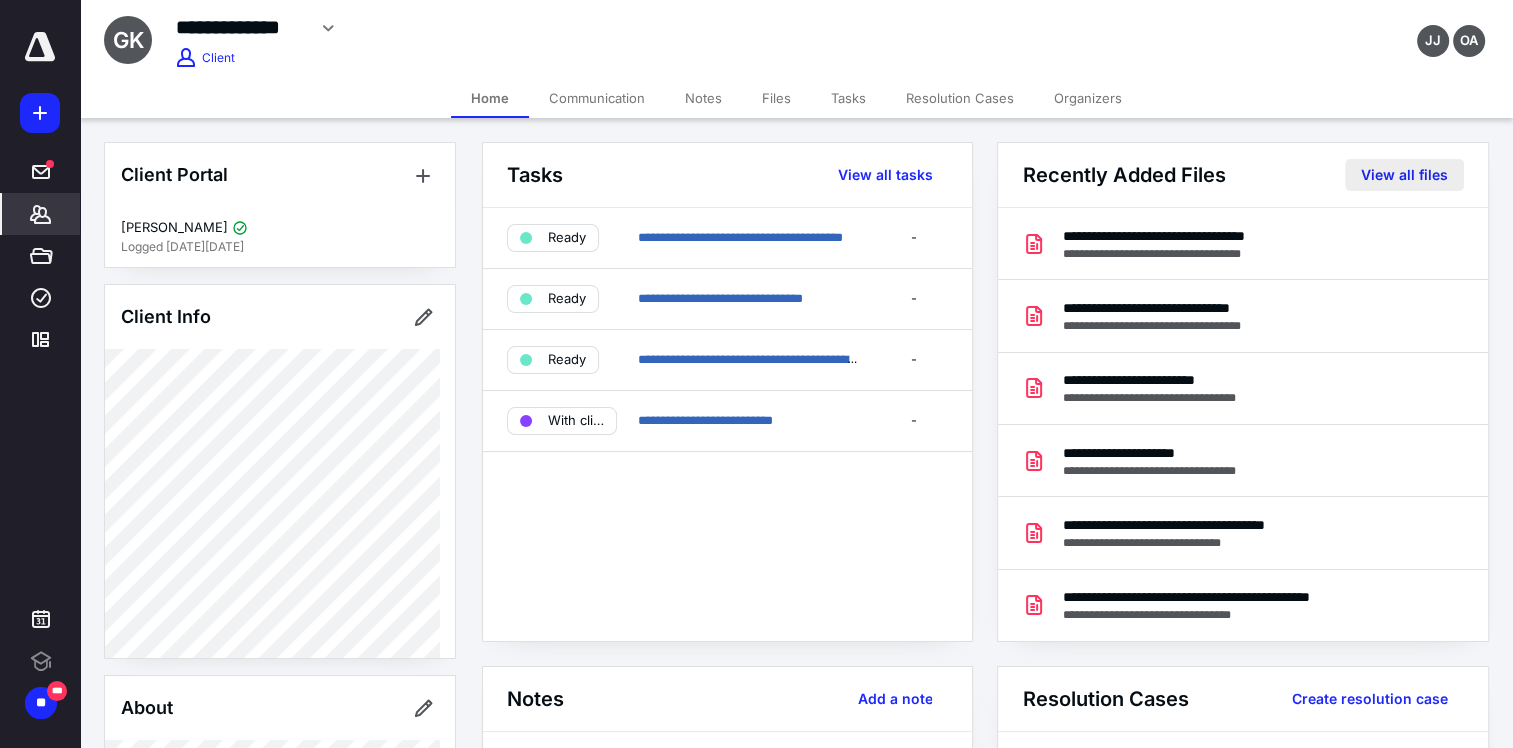 click on "View all files" at bounding box center [1404, 175] 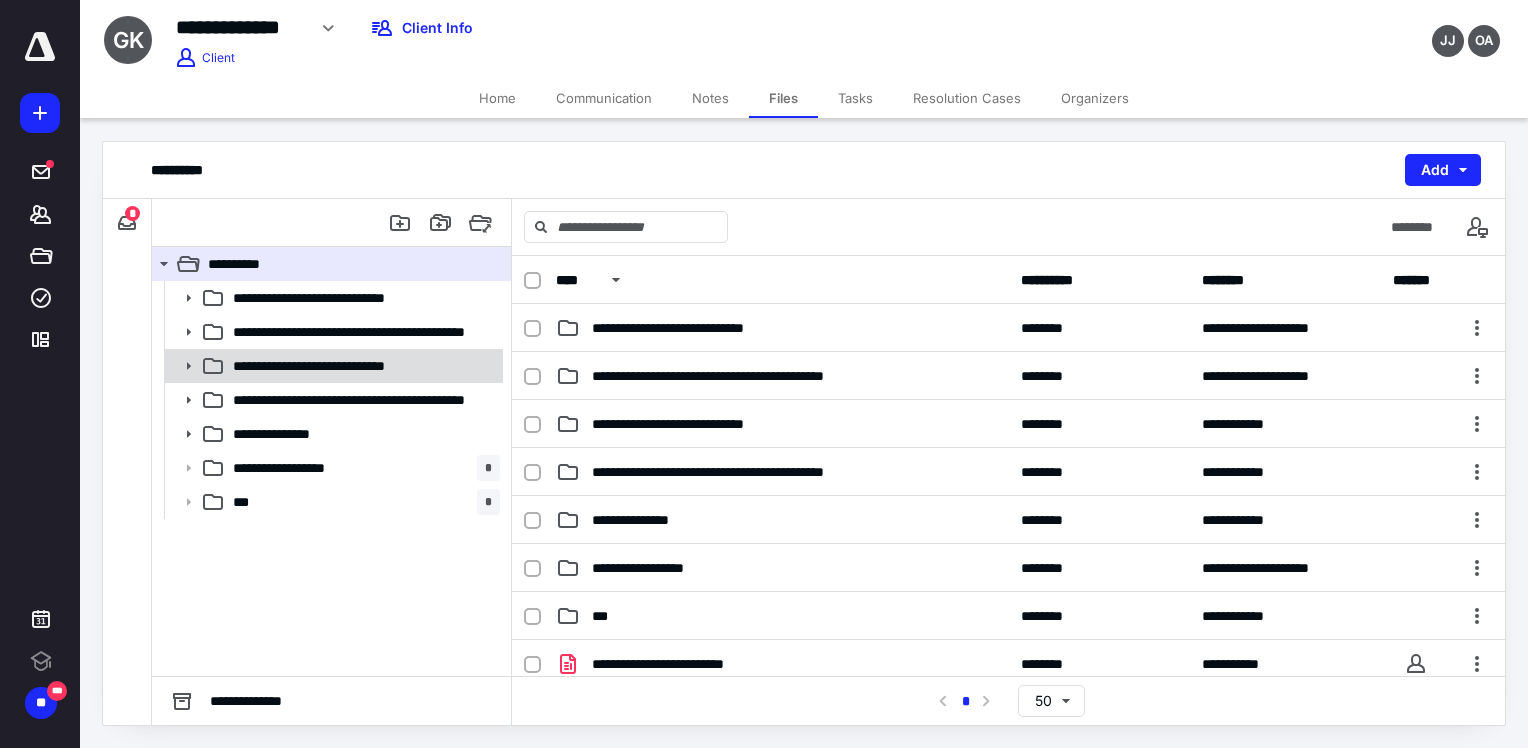 click 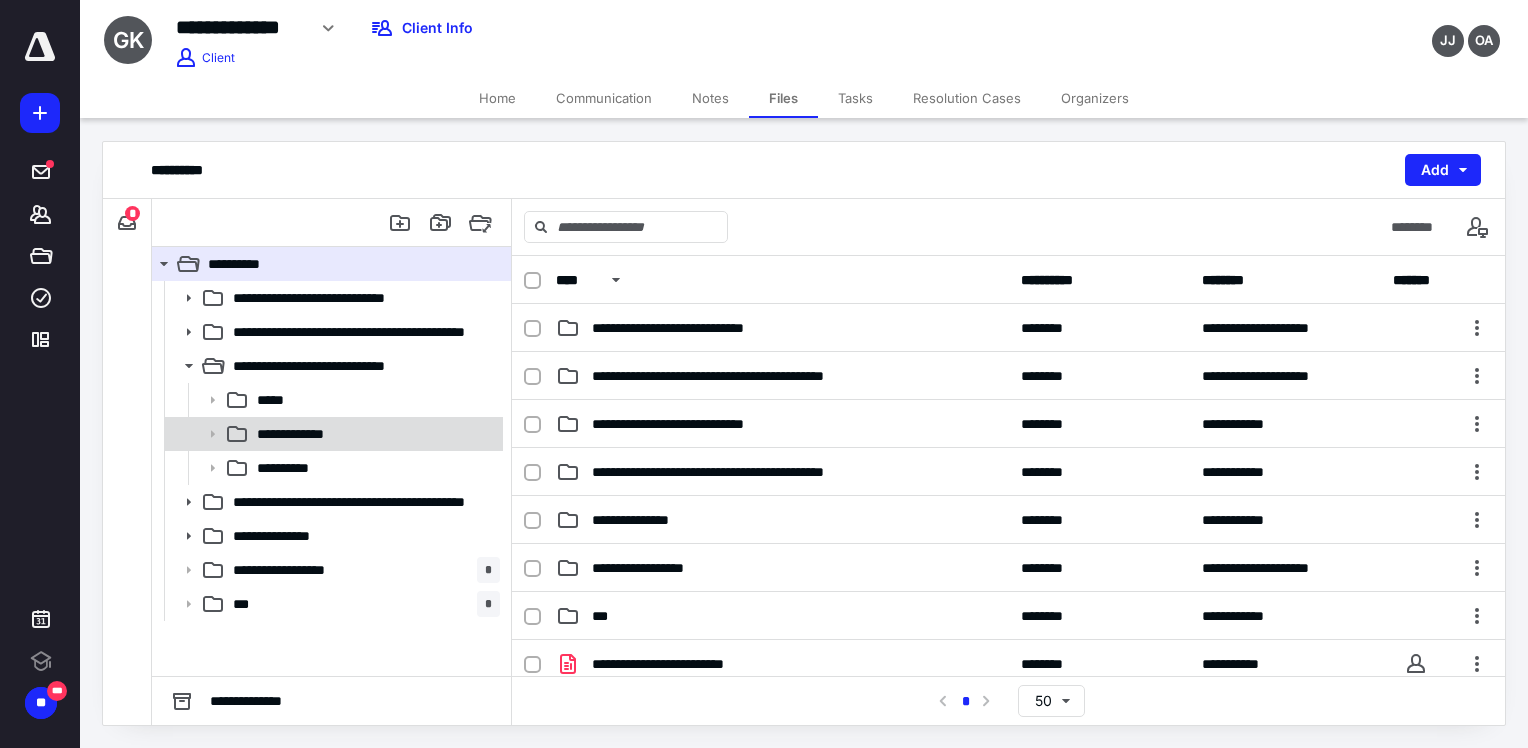 click on "**********" at bounding box center [308, 434] 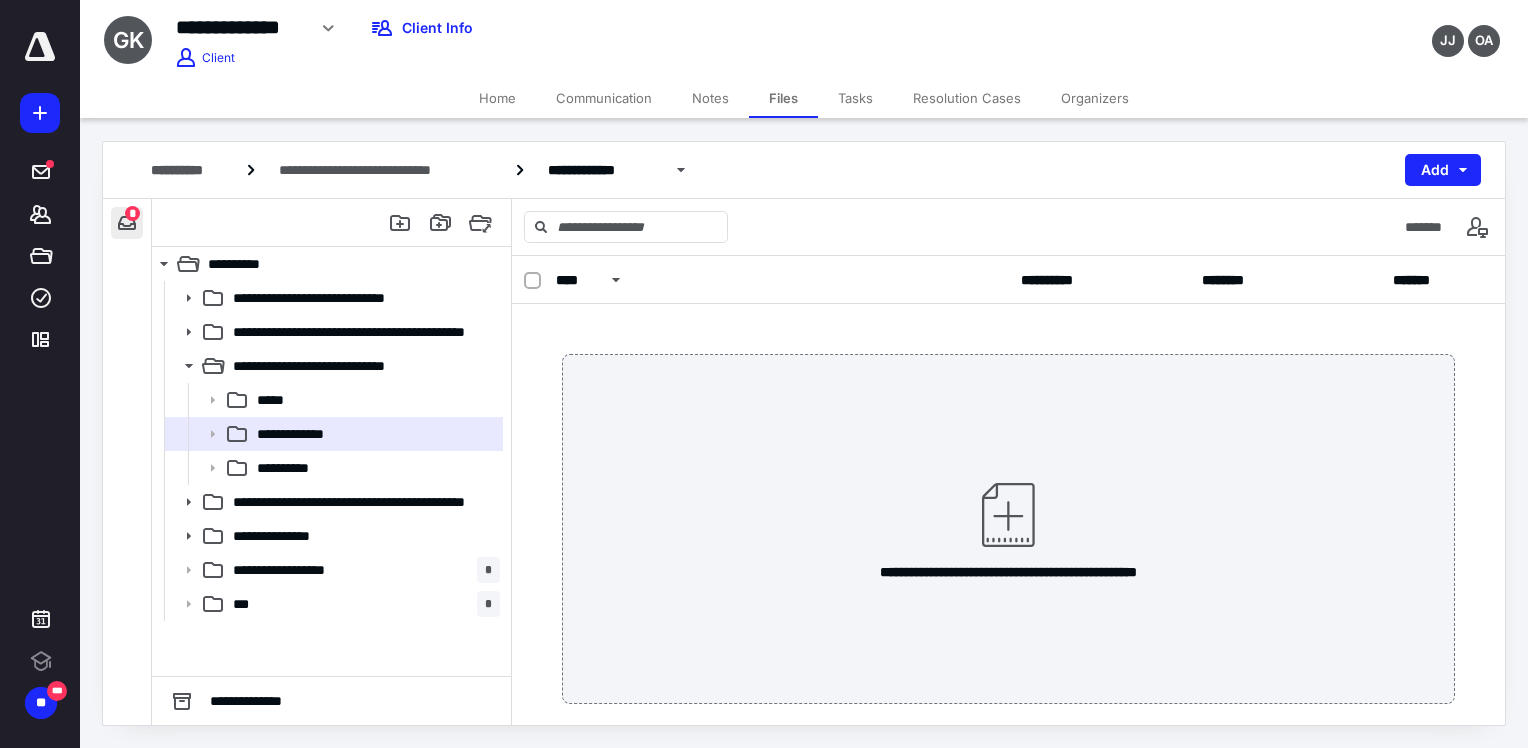 click at bounding box center (127, 223) 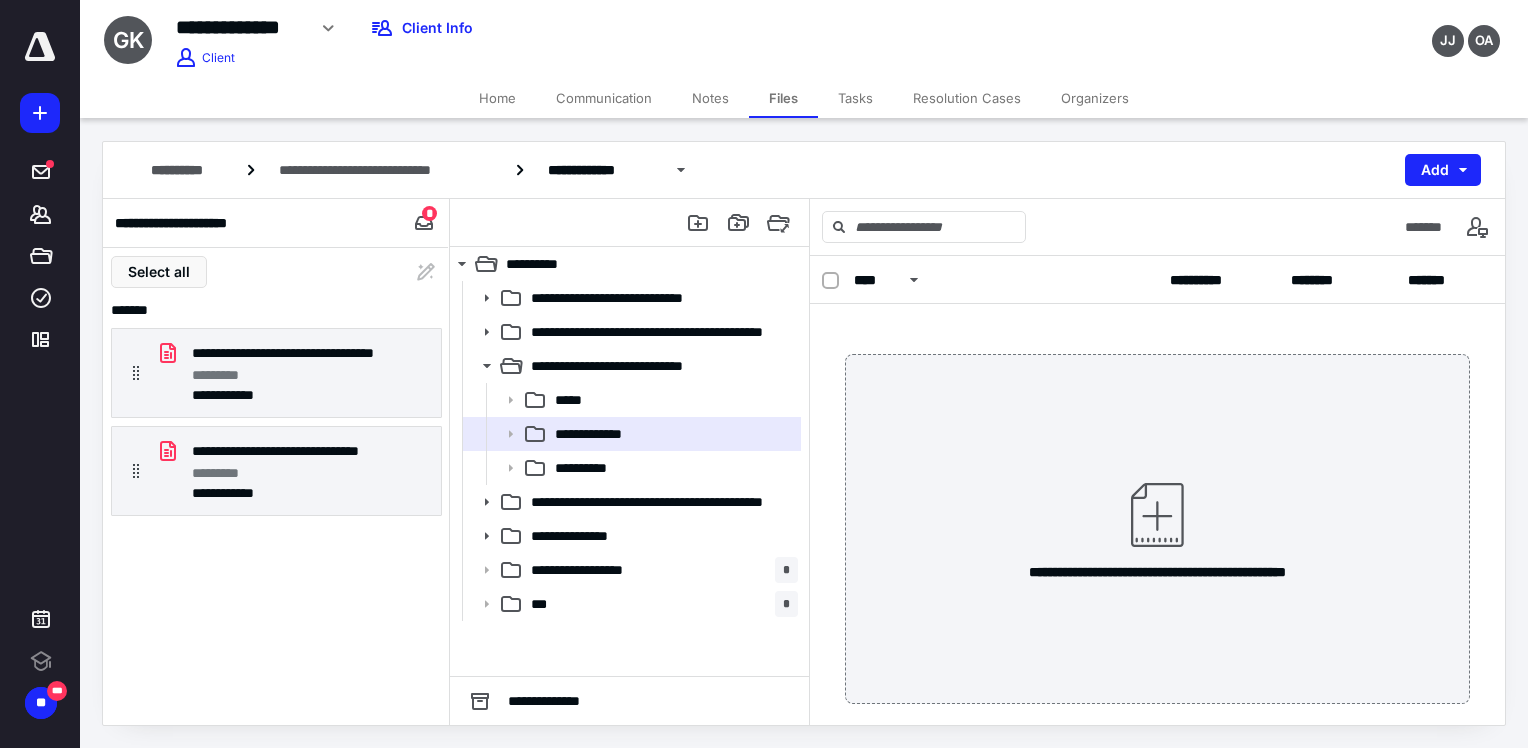 click on "Home" at bounding box center (497, 98) 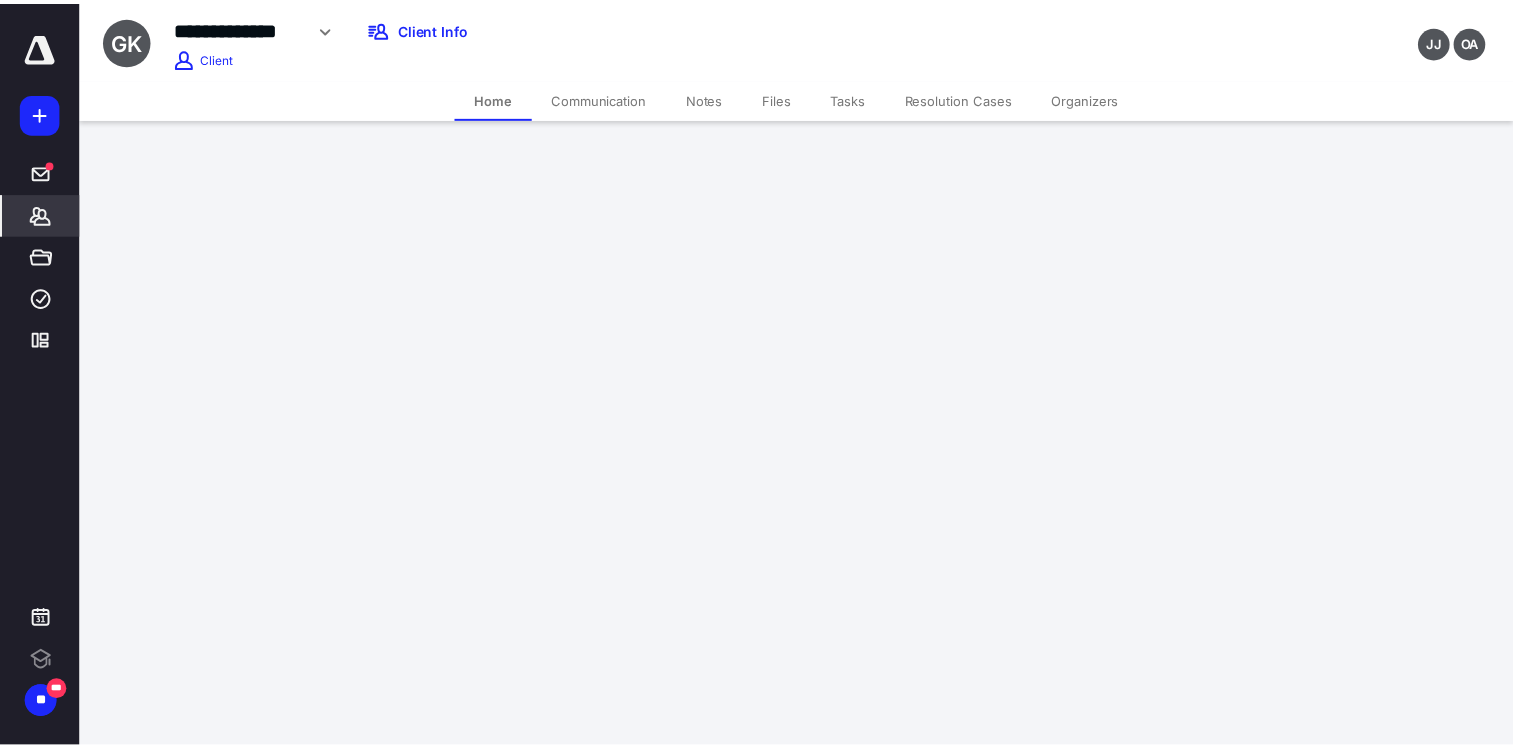 scroll, scrollTop: 0, scrollLeft: 0, axis: both 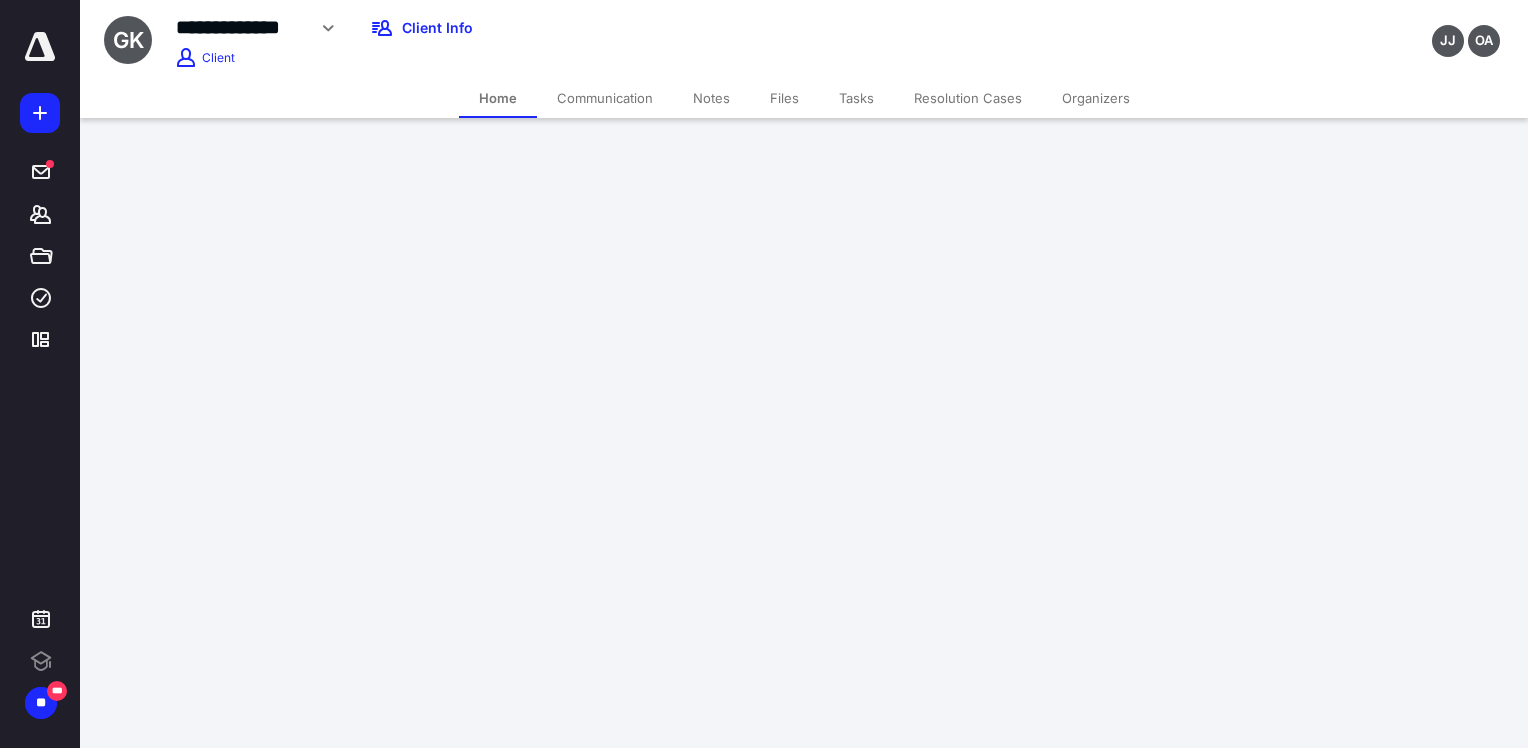 click on "Communication" at bounding box center (605, 98) 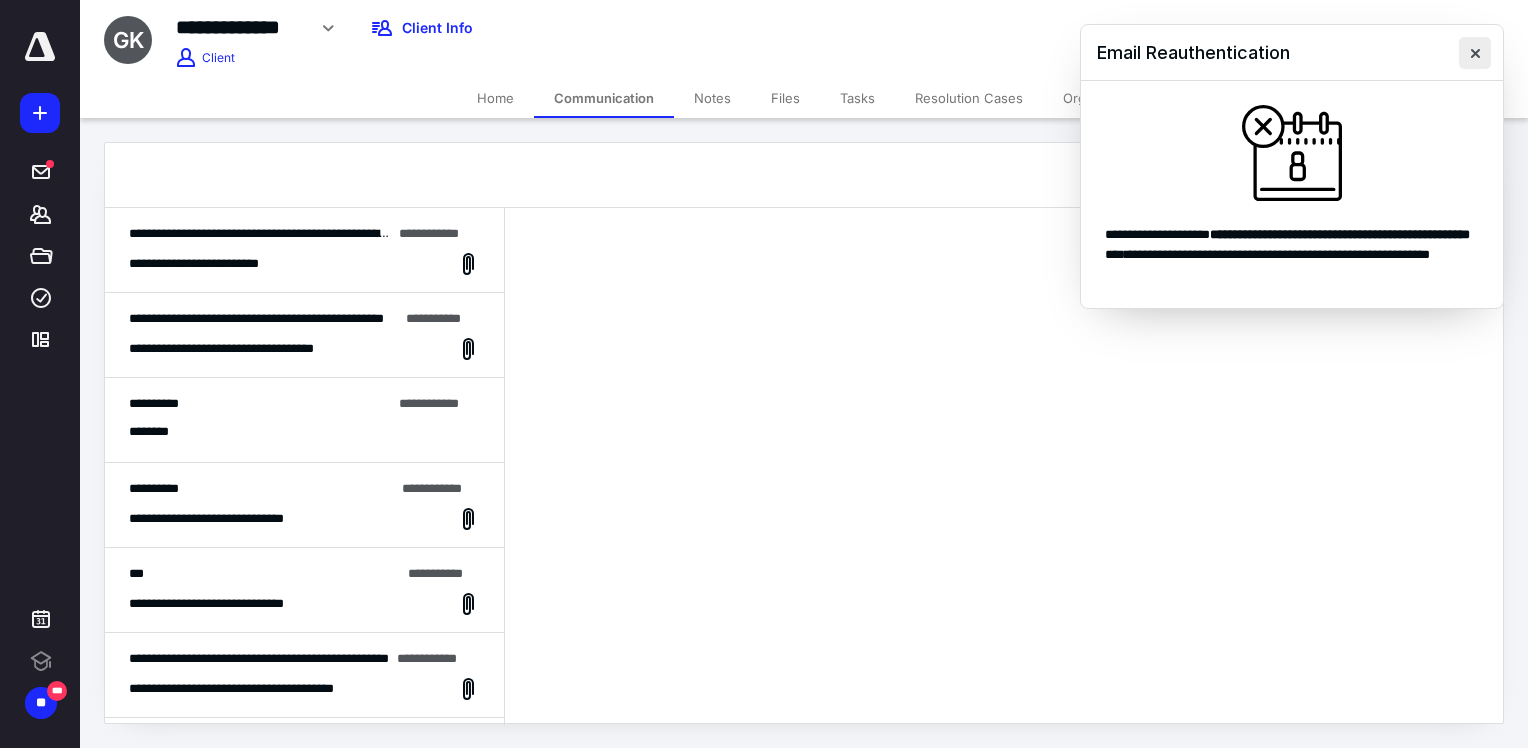 click at bounding box center (1475, 53) 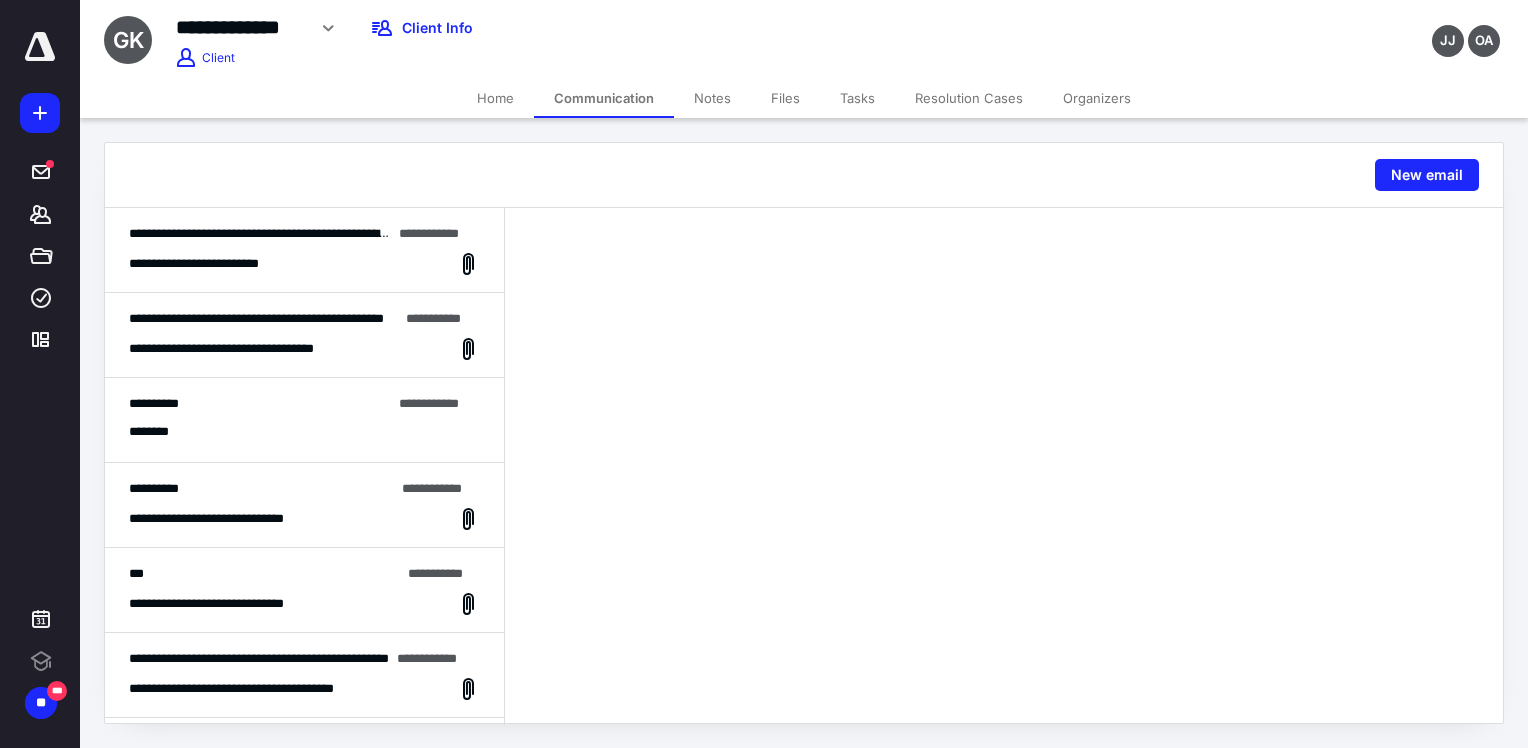 click on "Notes" at bounding box center [712, 98] 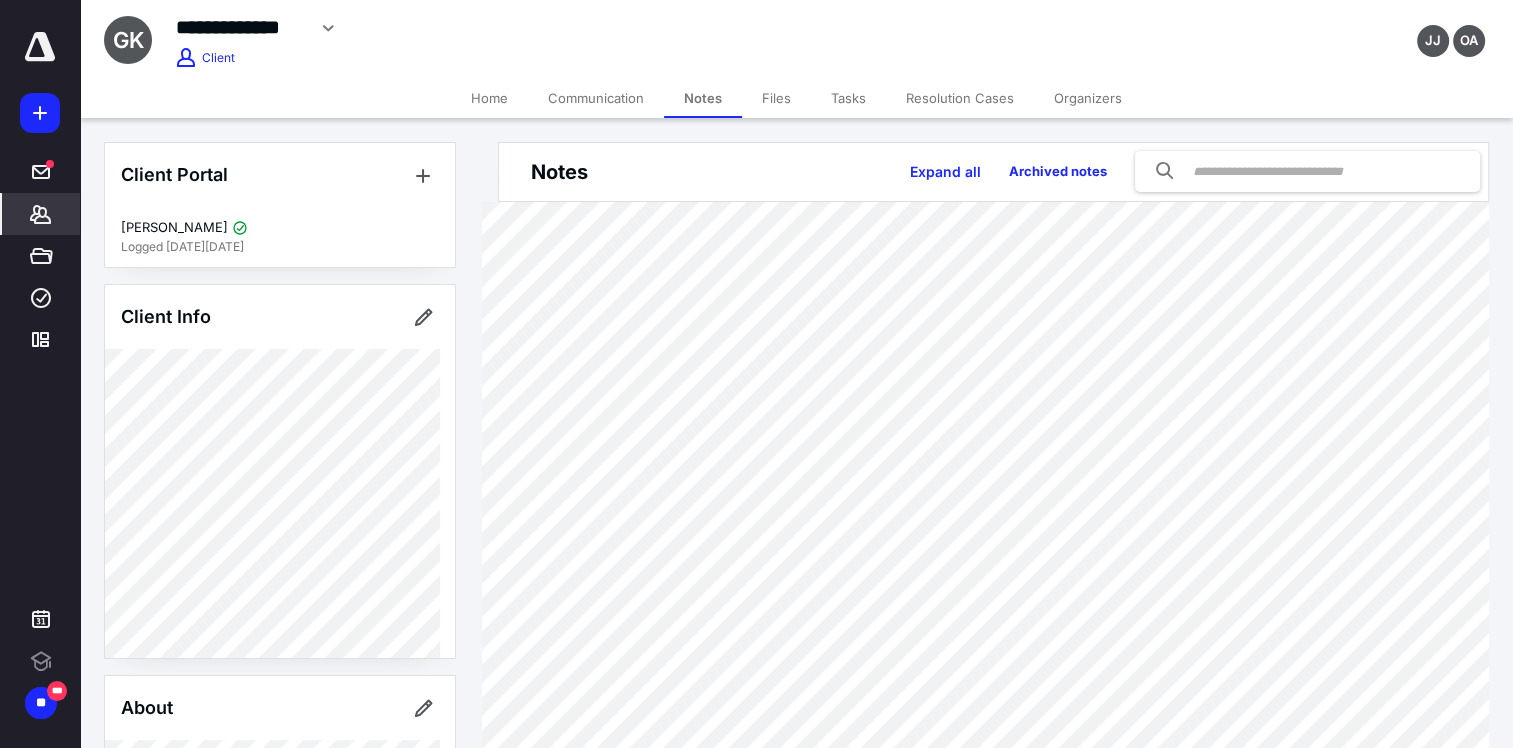 click on "Home" at bounding box center (489, 98) 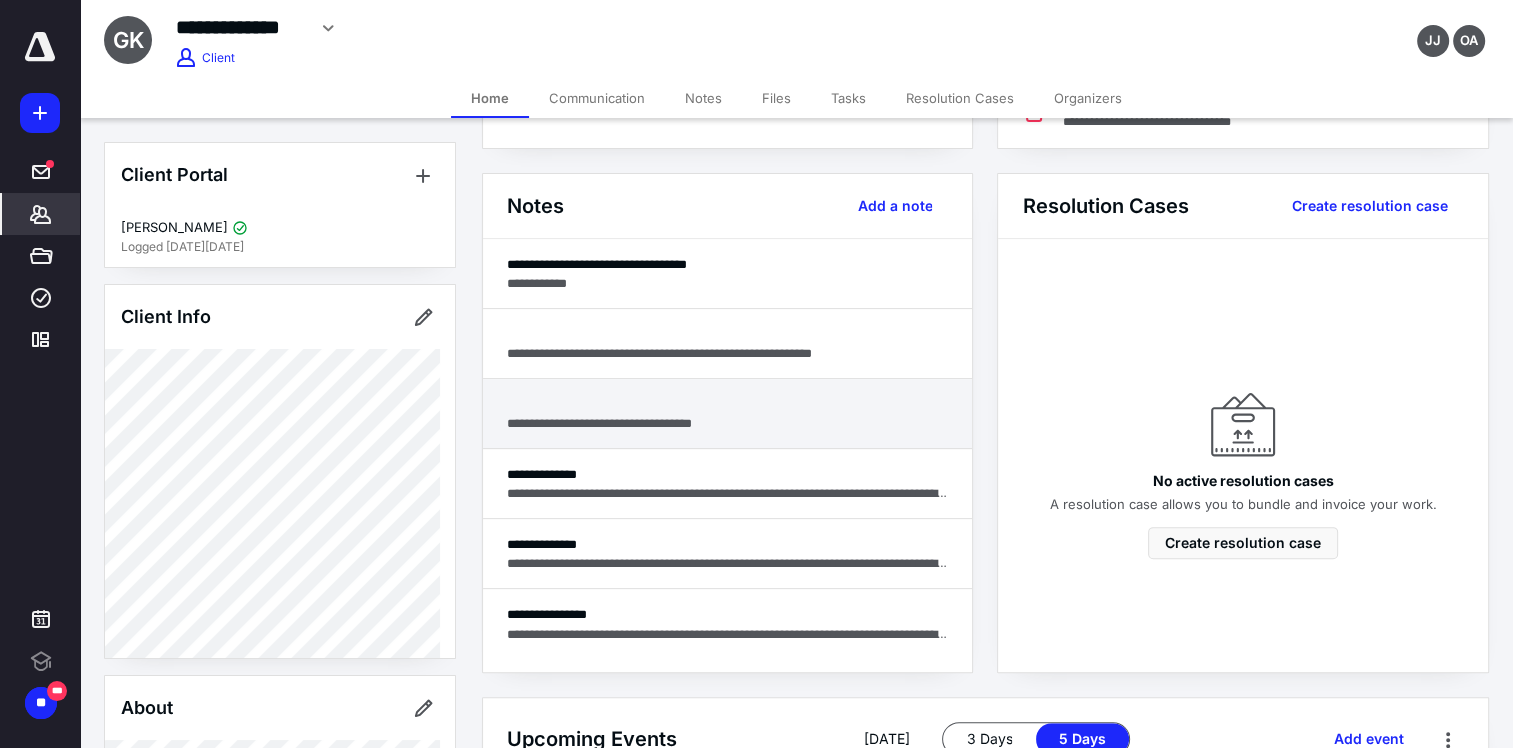 scroll, scrollTop: 500, scrollLeft: 0, axis: vertical 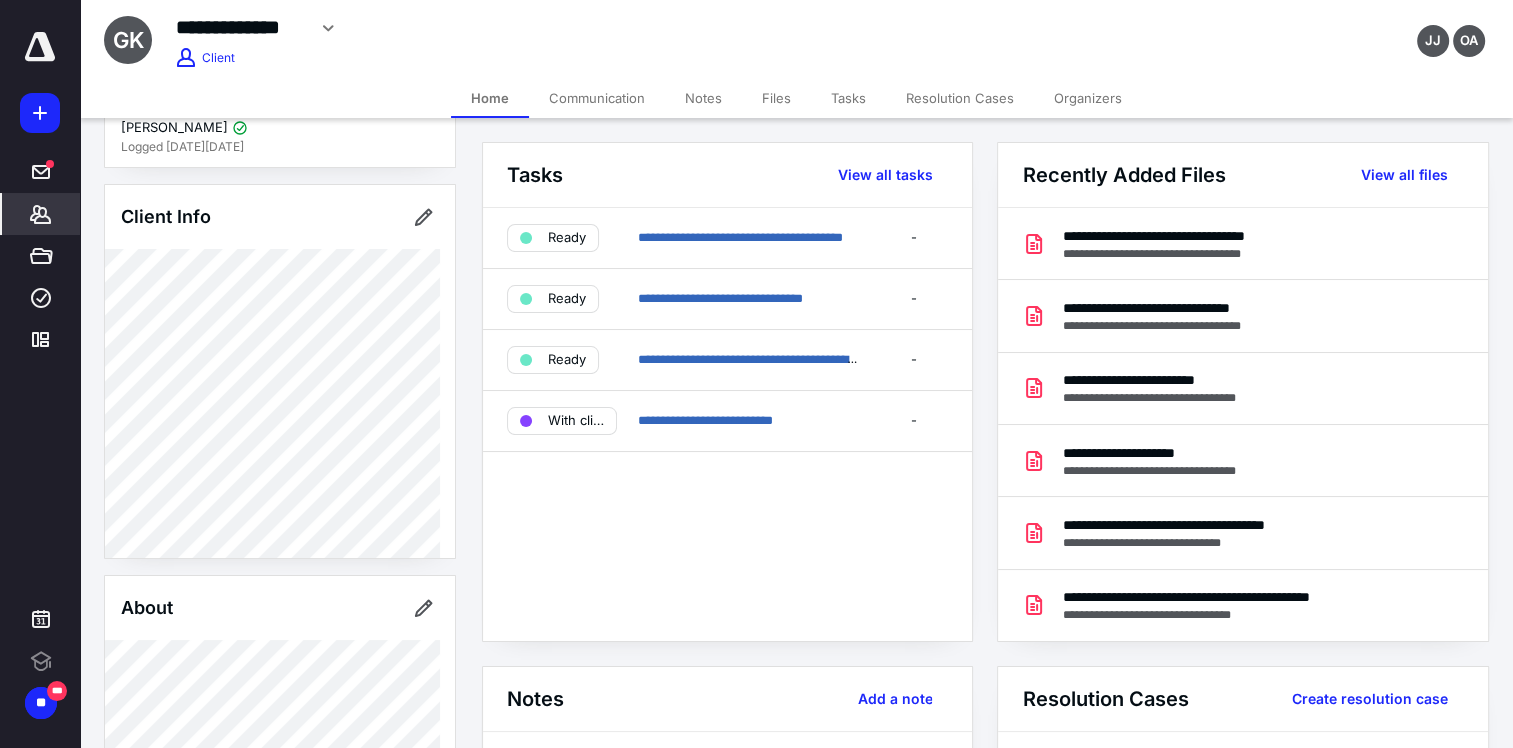click on "*******" at bounding box center (41, 214) 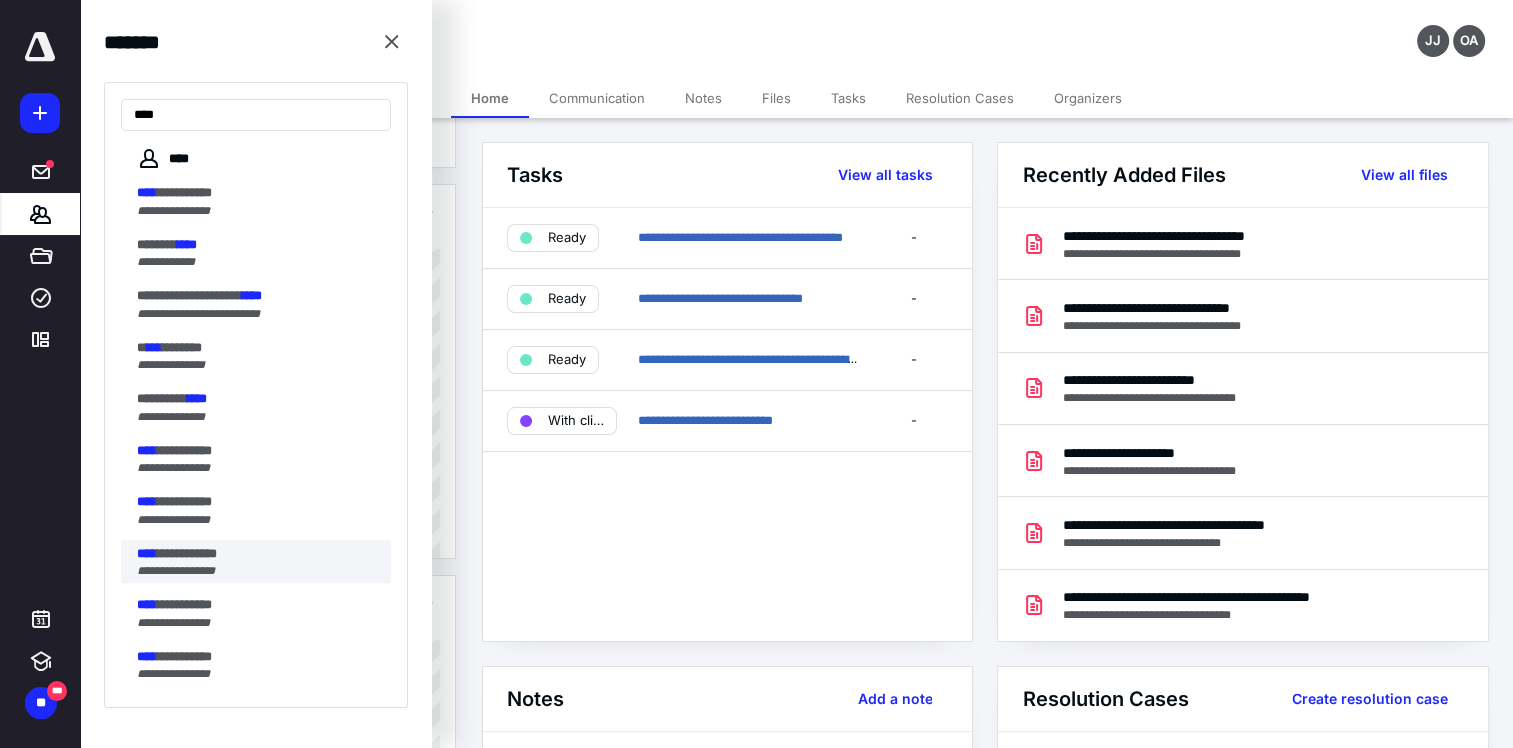 type on "****" 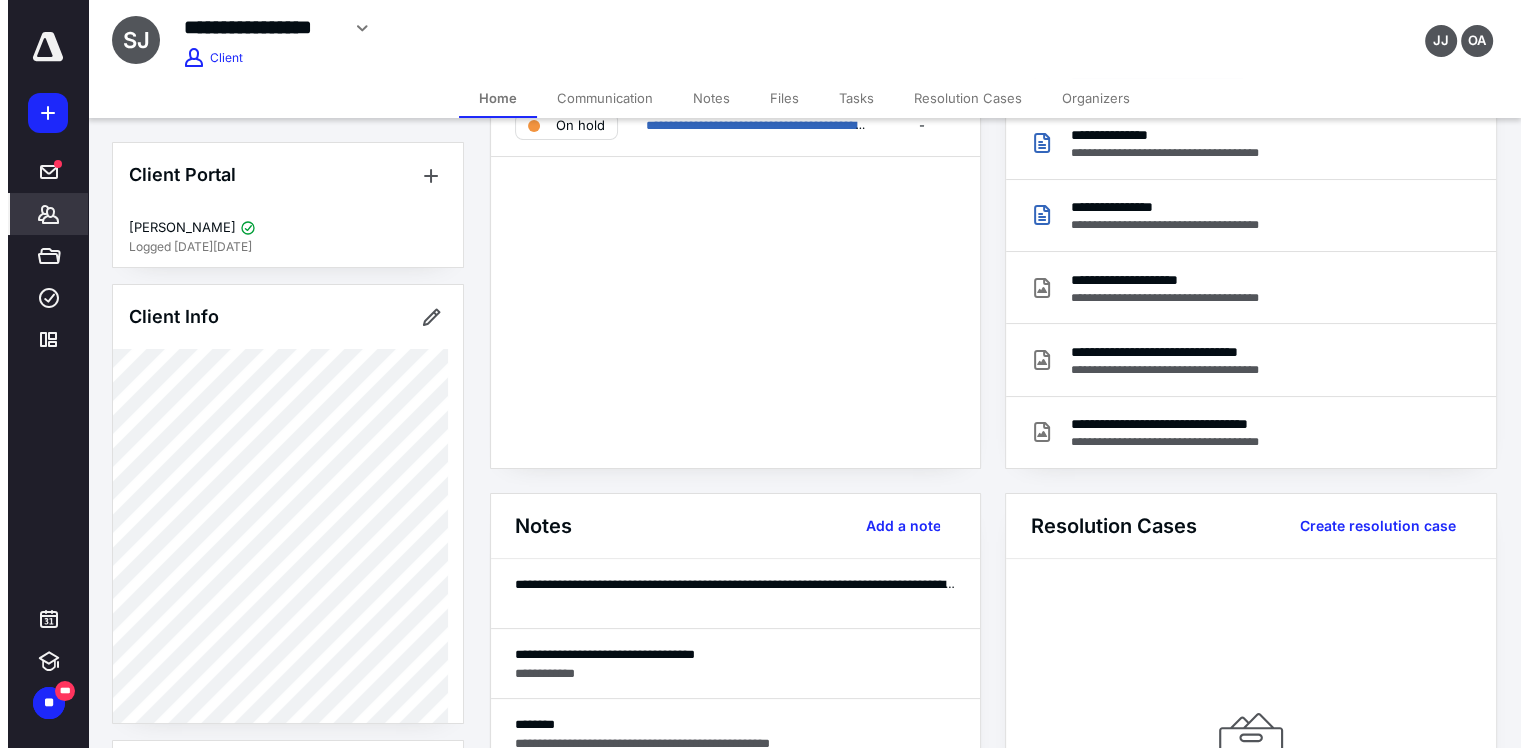 scroll, scrollTop: 300, scrollLeft: 0, axis: vertical 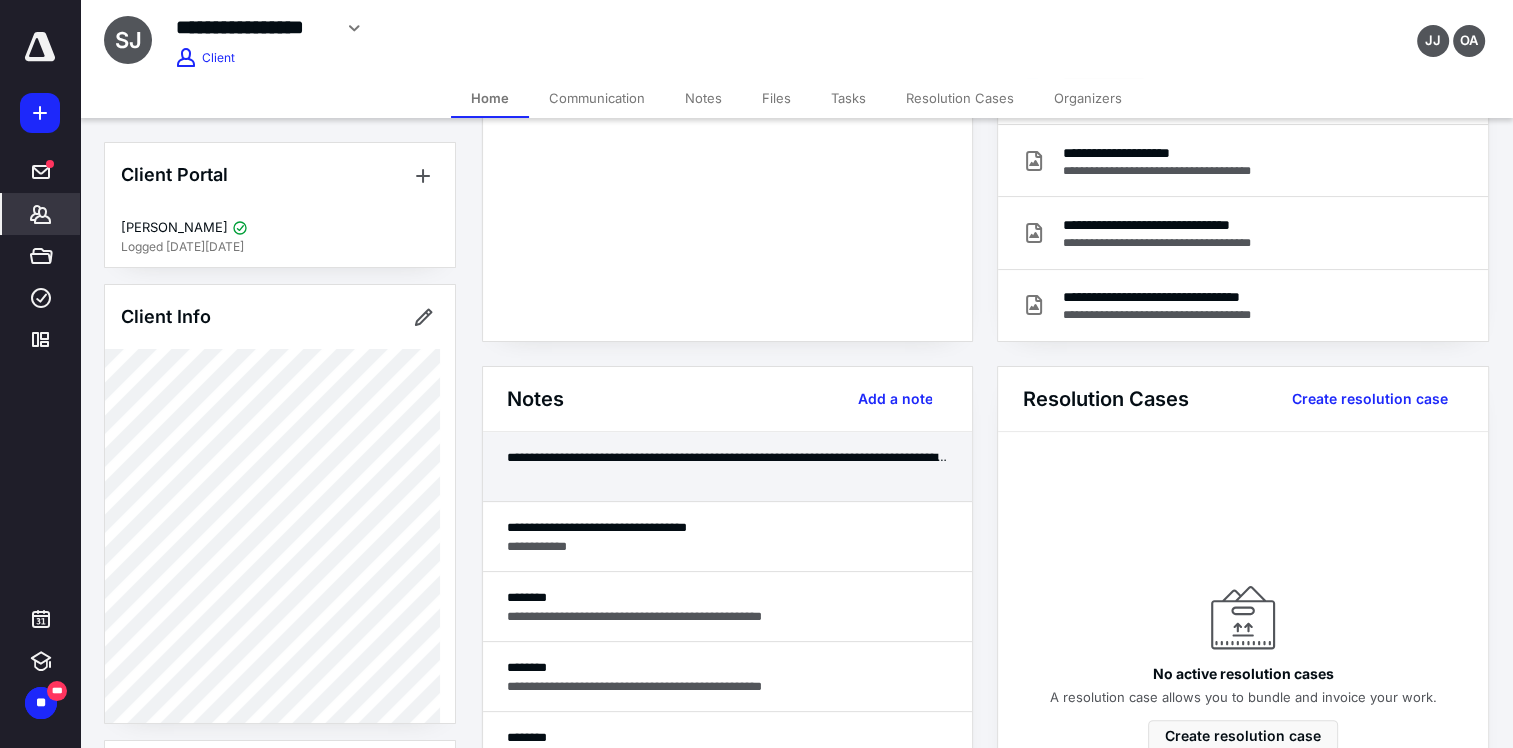 click at bounding box center [728, 476] 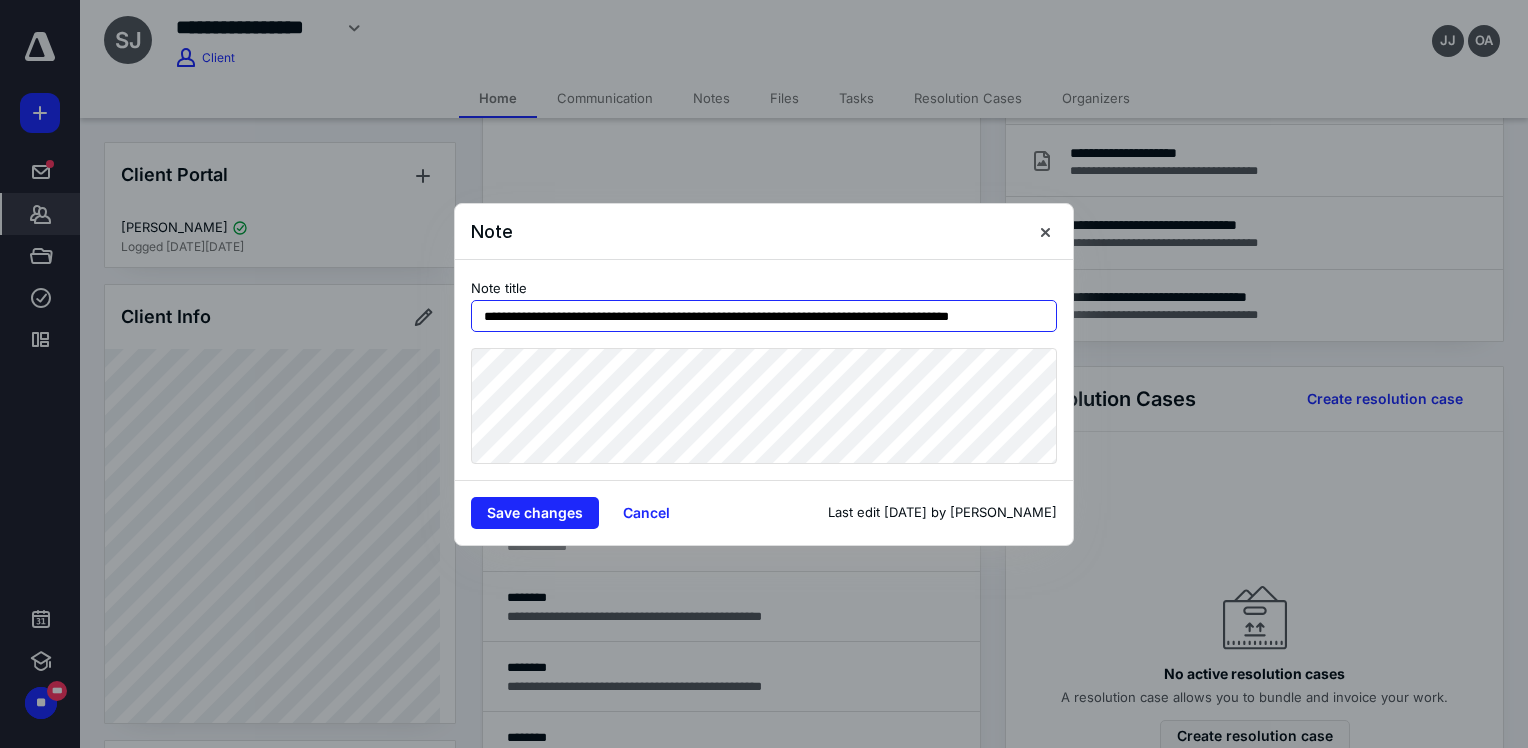 scroll, scrollTop: 0, scrollLeft: 26, axis: horizontal 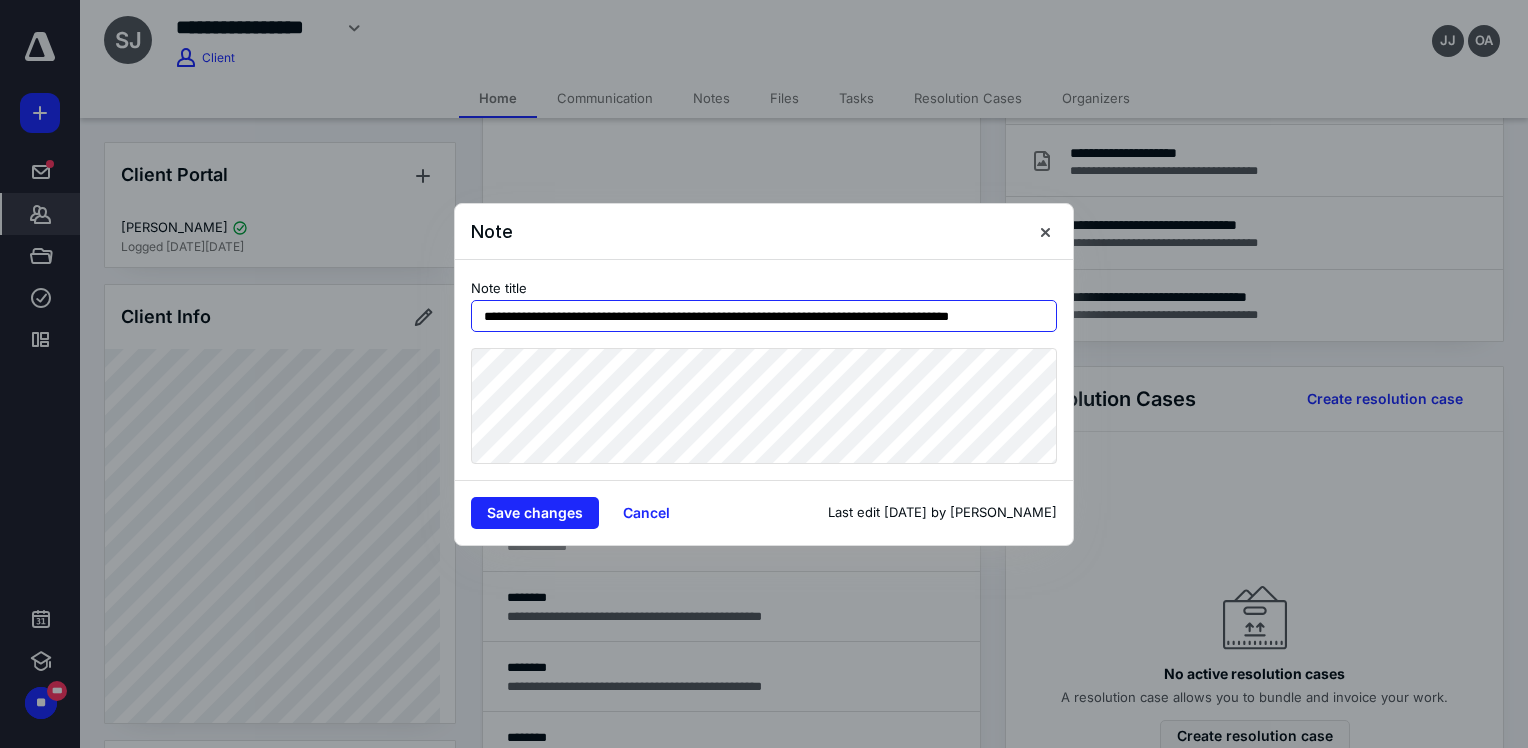 drag, startPoint x: 485, startPoint y: 317, endPoint x: 1088, endPoint y: 331, distance: 603.1625 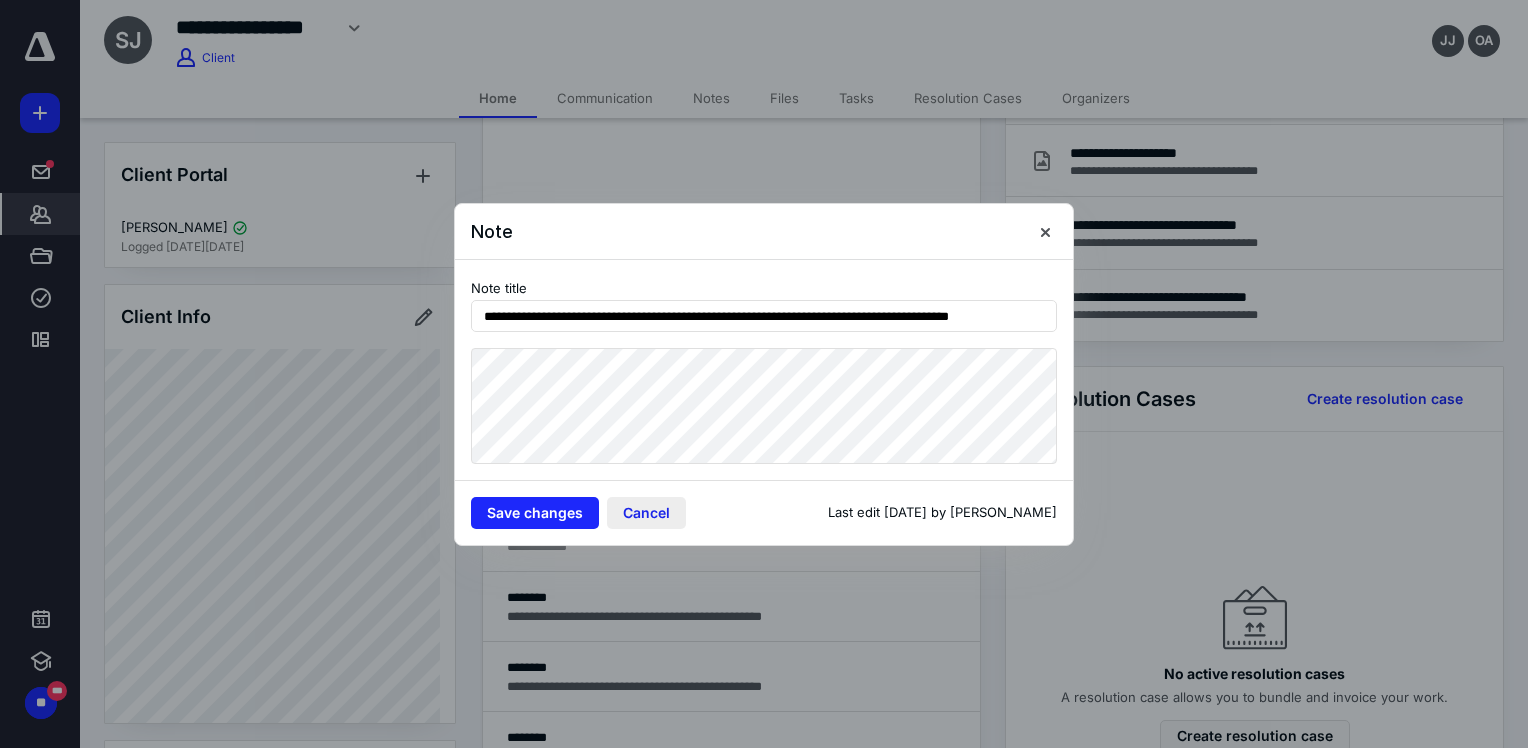 click on "Cancel" at bounding box center [646, 513] 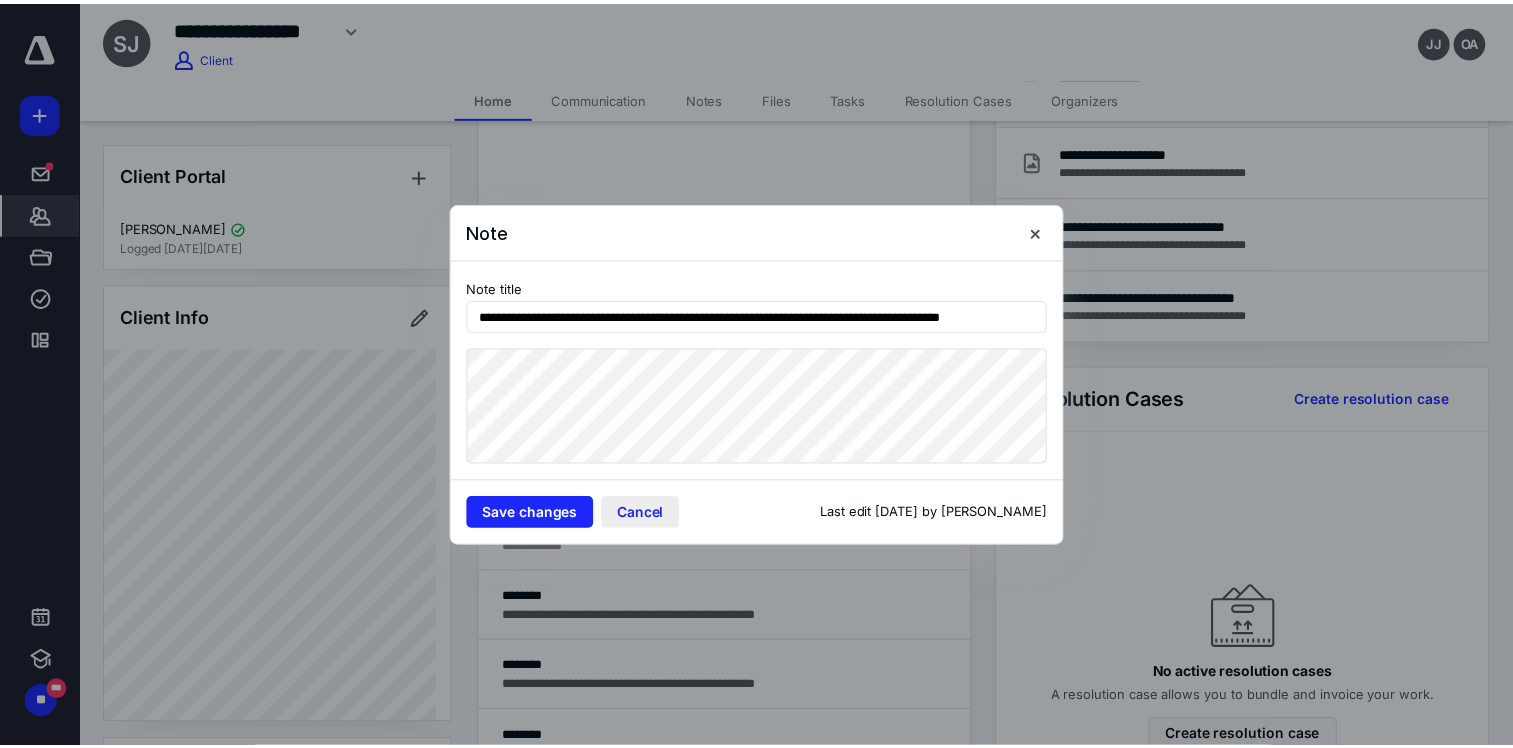 scroll, scrollTop: 0, scrollLeft: 0, axis: both 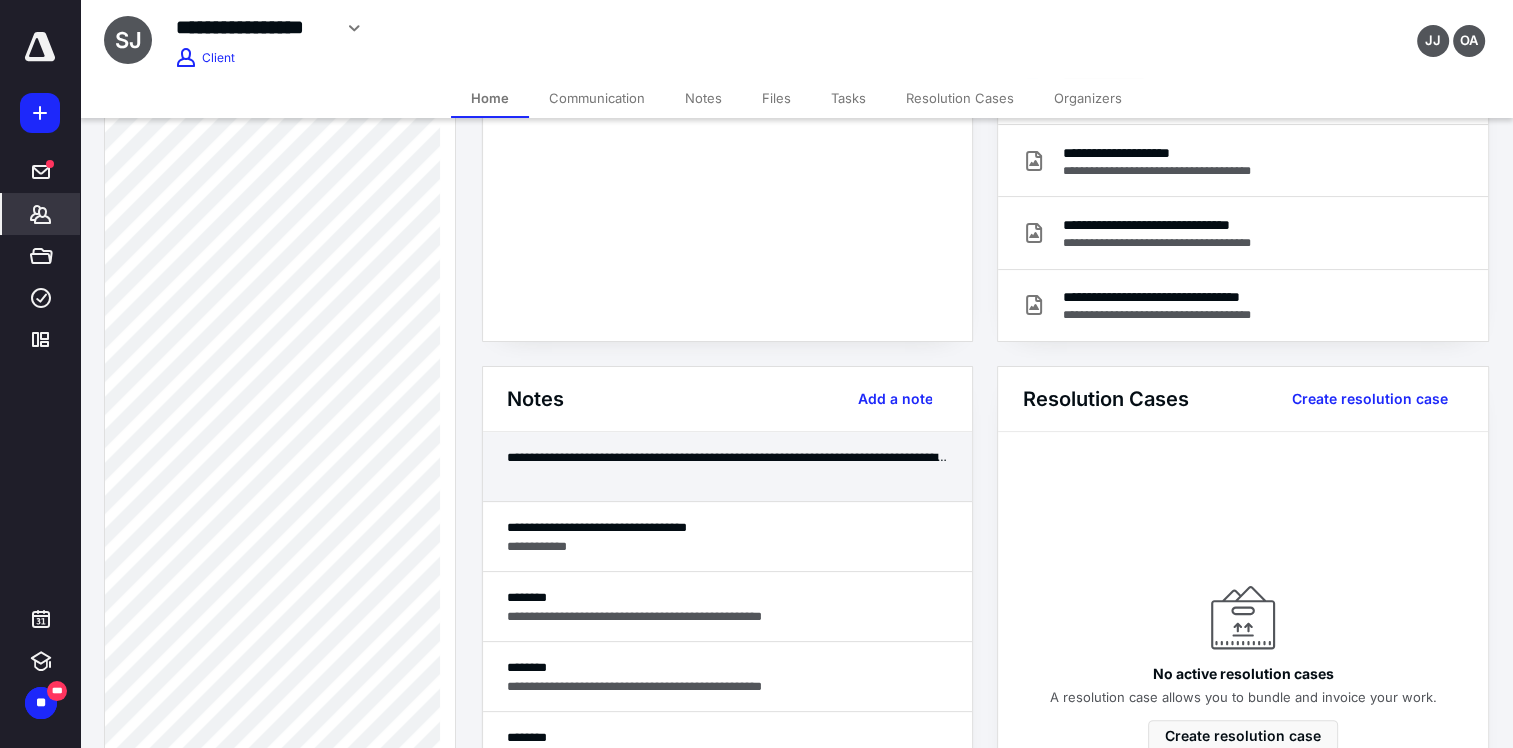 click at bounding box center (728, 476) 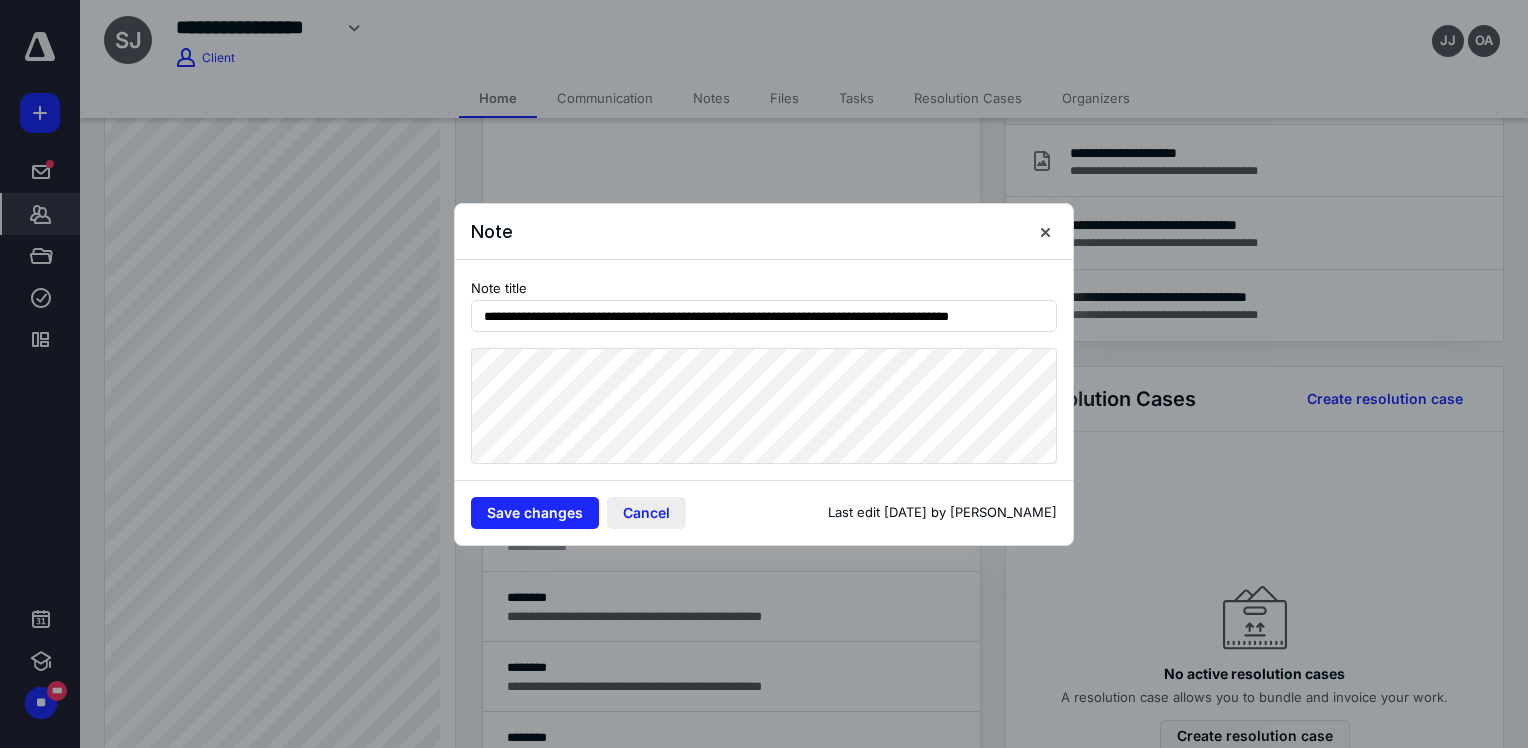 click on "Cancel" at bounding box center (646, 513) 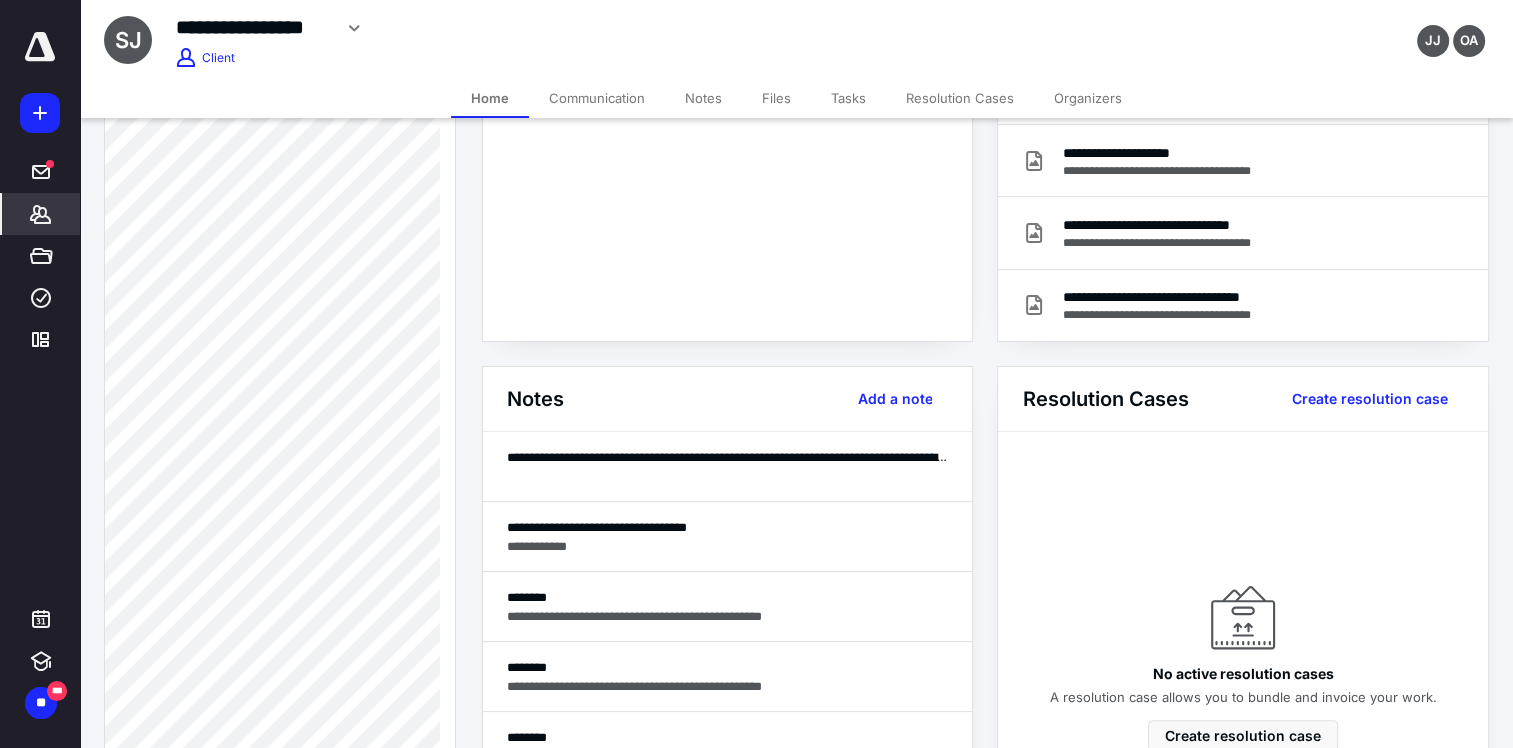 click on "*******" at bounding box center (41, 214) 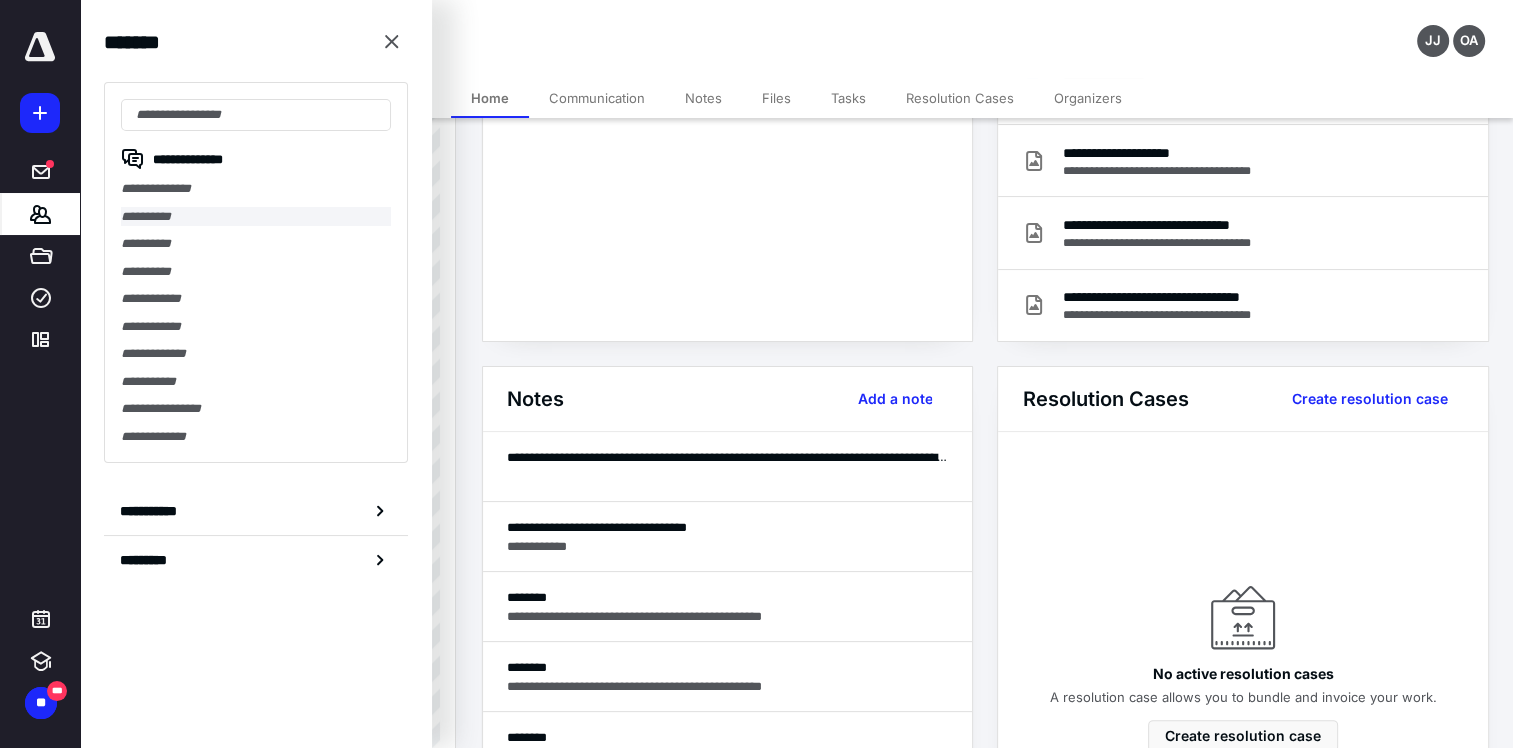 click on "**********" at bounding box center [256, 217] 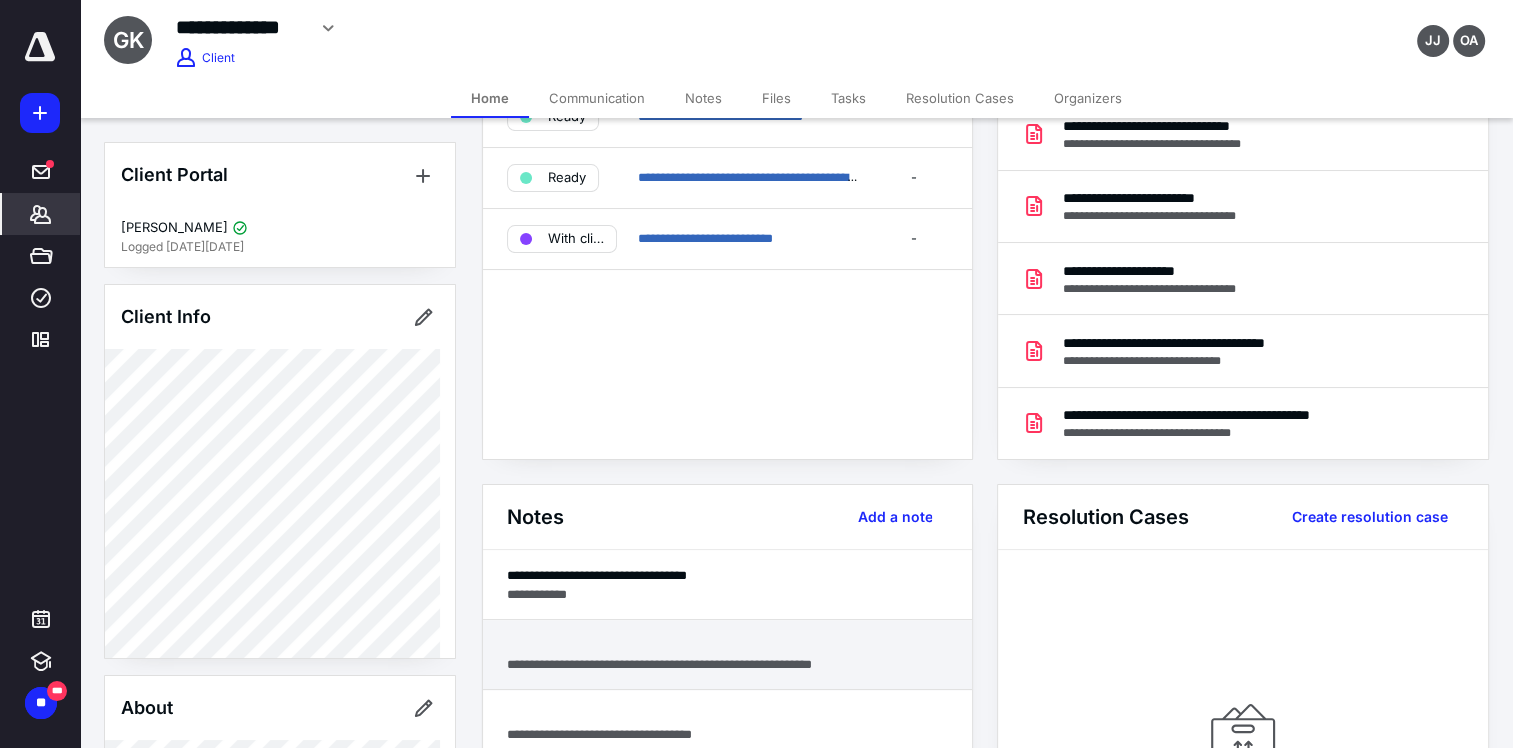 scroll, scrollTop: 300, scrollLeft: 0, axis: vertical 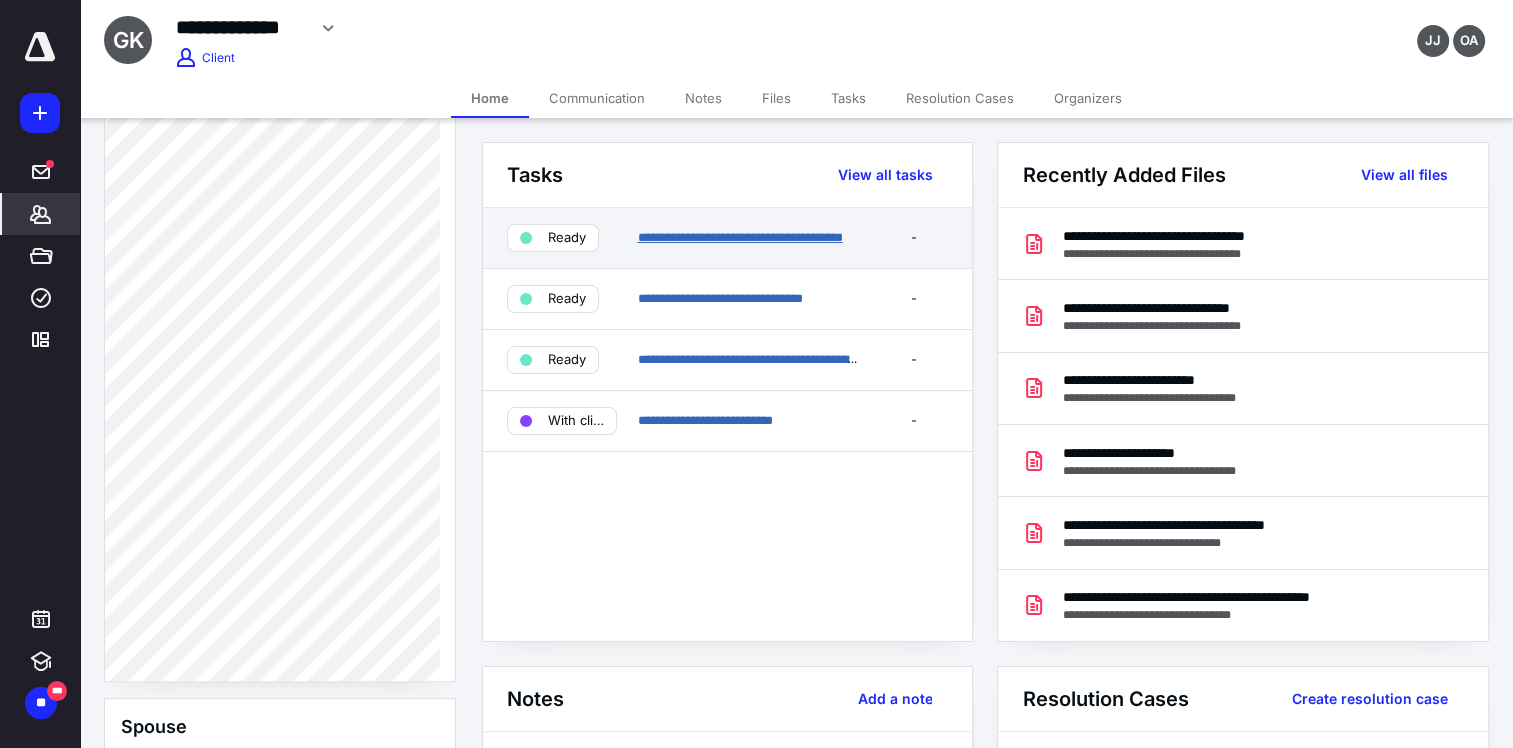click on "**********" at bounding box center [739, 237] 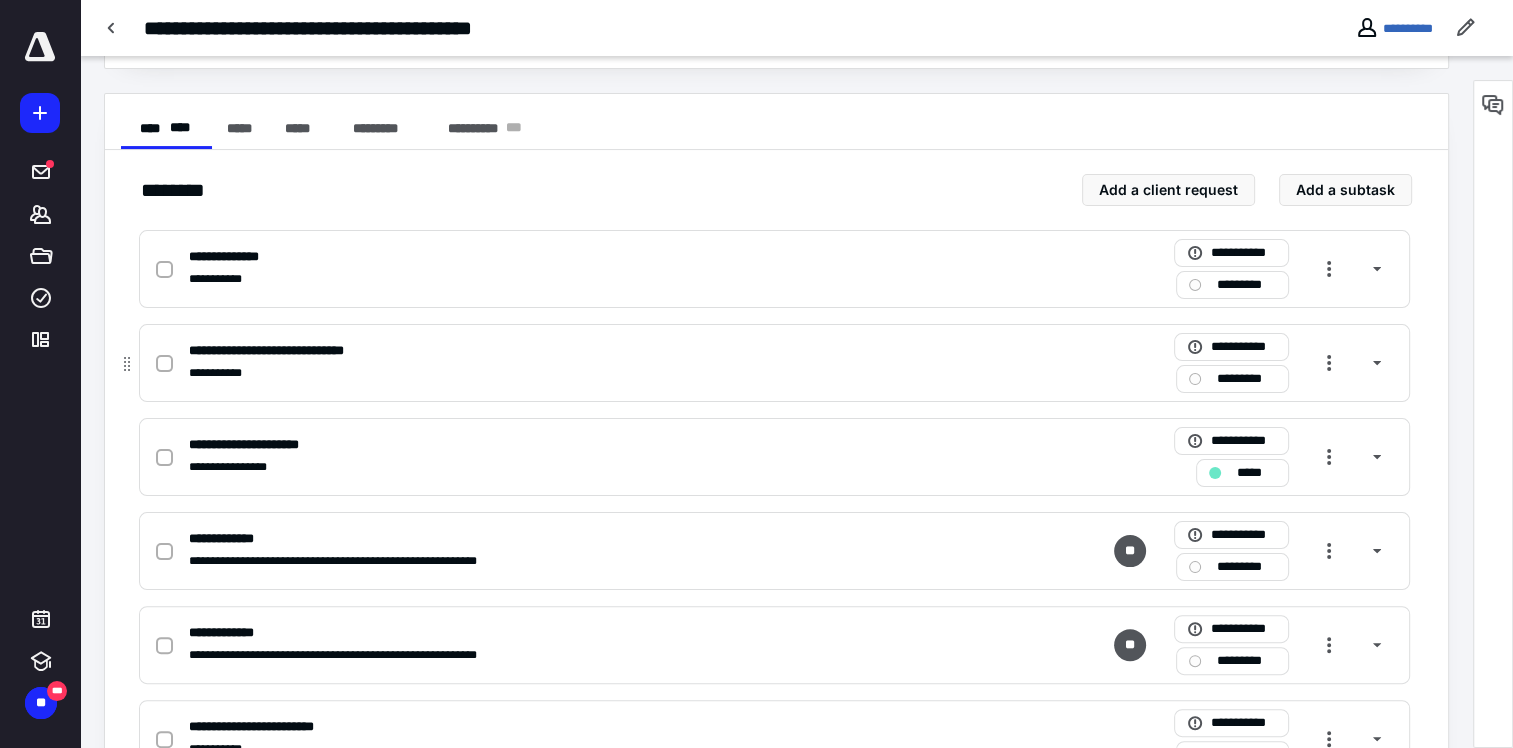 scroll, scrollTop: 300, scrollLeft: 0, axis: vertical 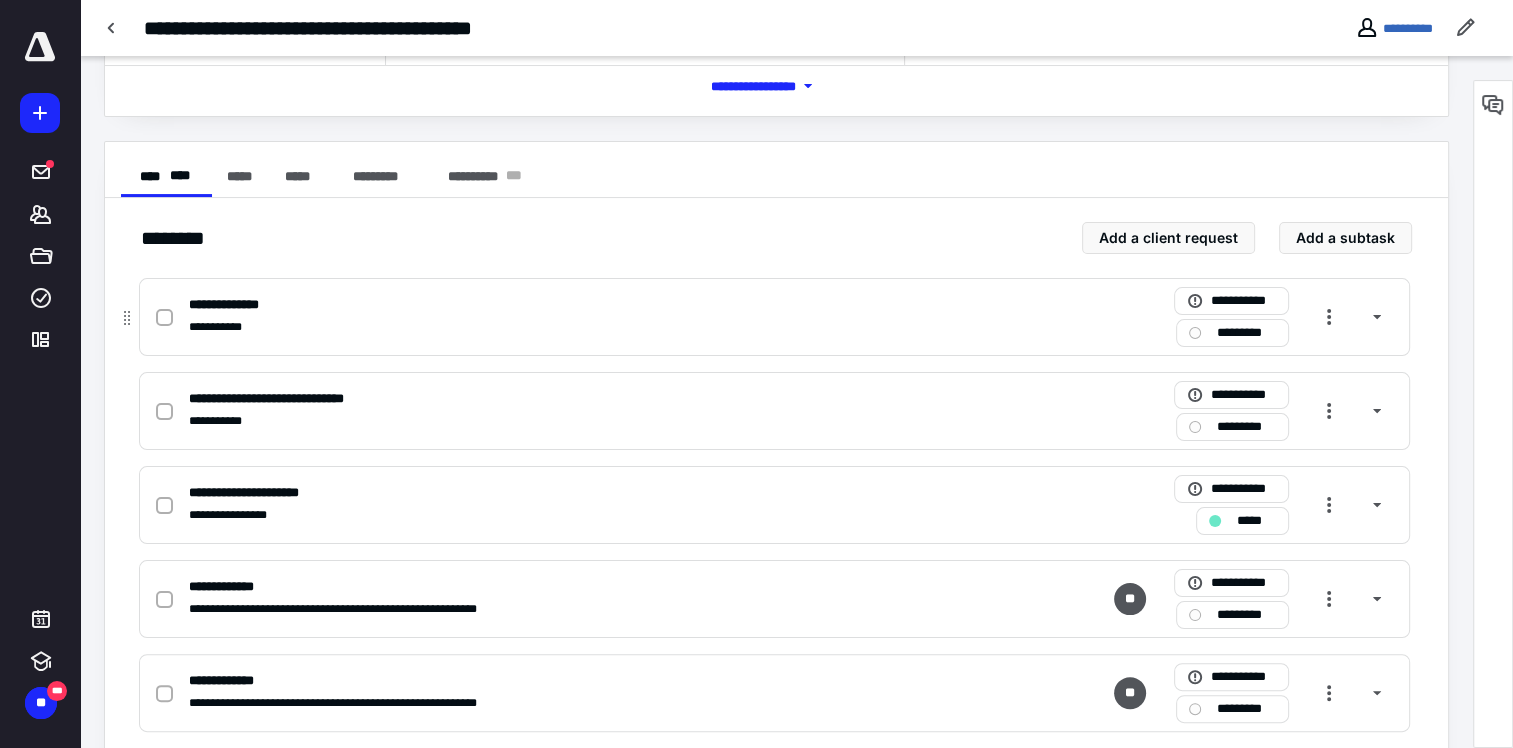 click 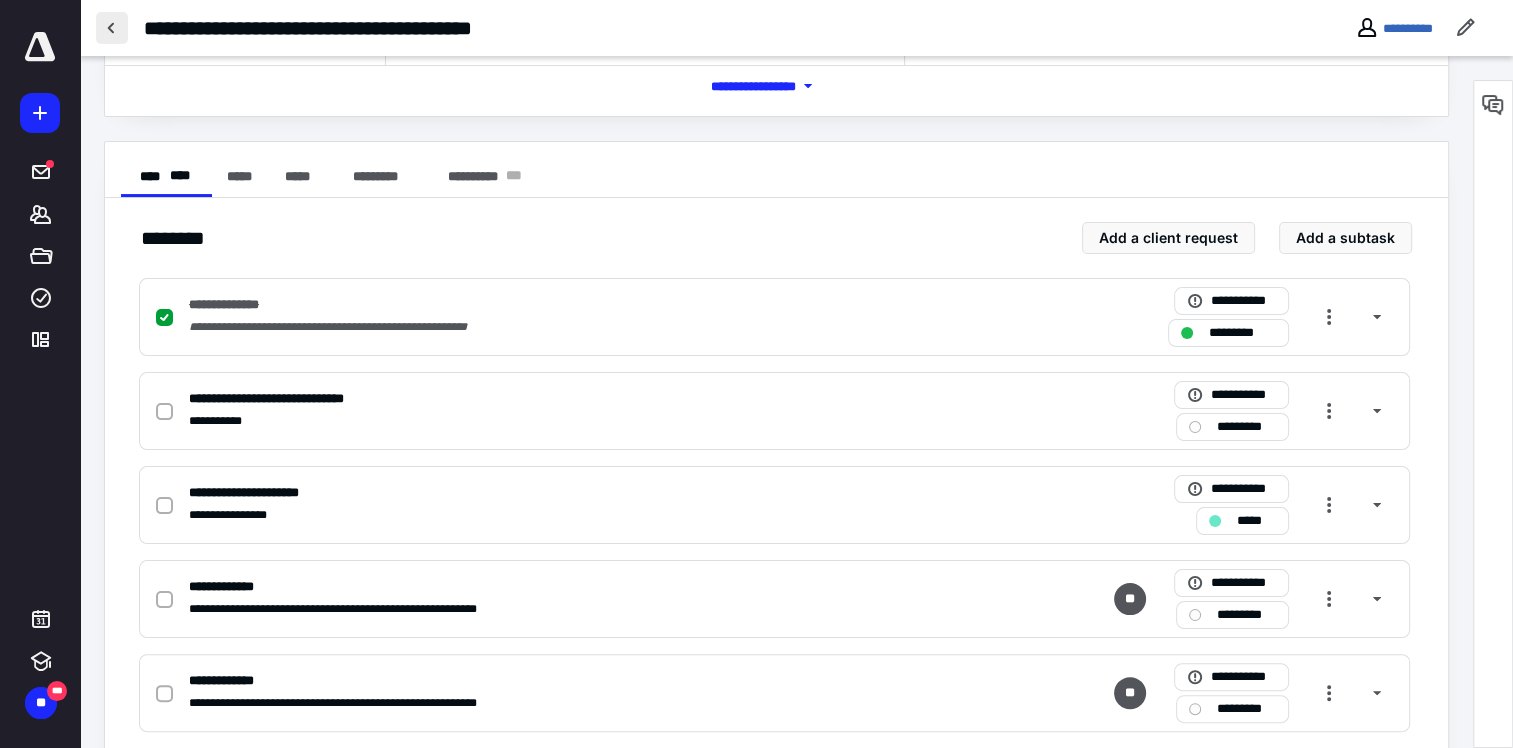 click at bounding box center (112, 28) 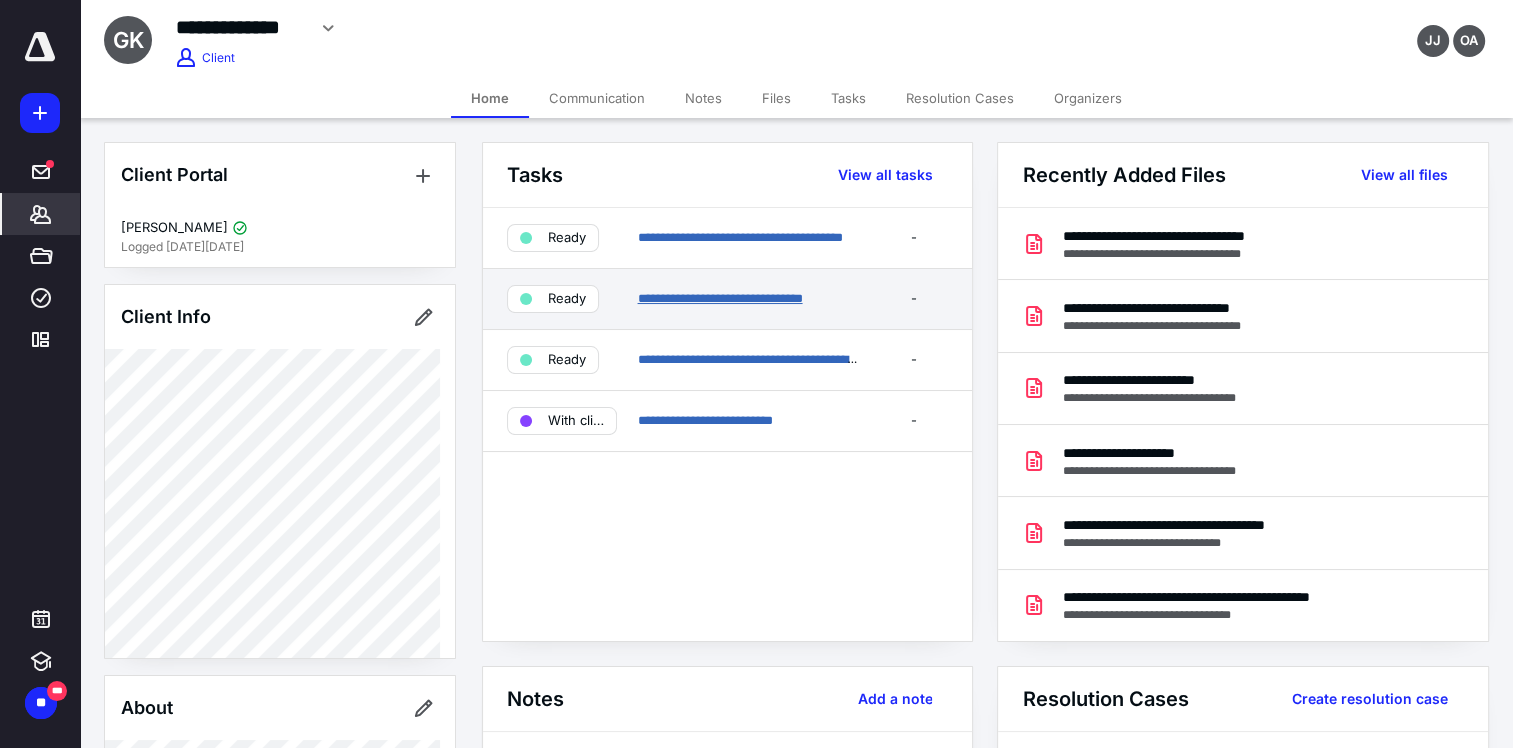 click on "**********" at bounding box center (719, 298) 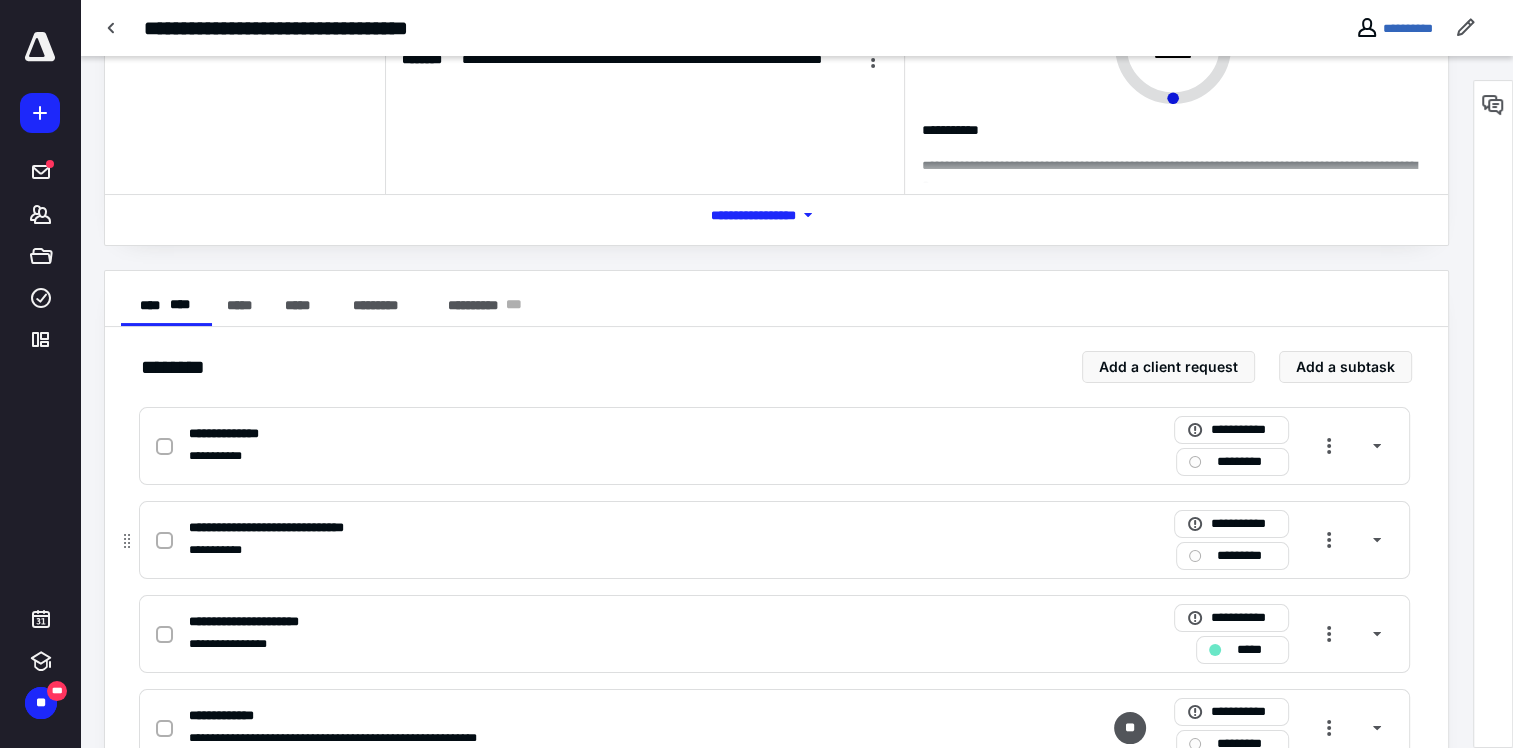 scroll, scrollTop: 200, scrollLeft: 0, axis: vertical 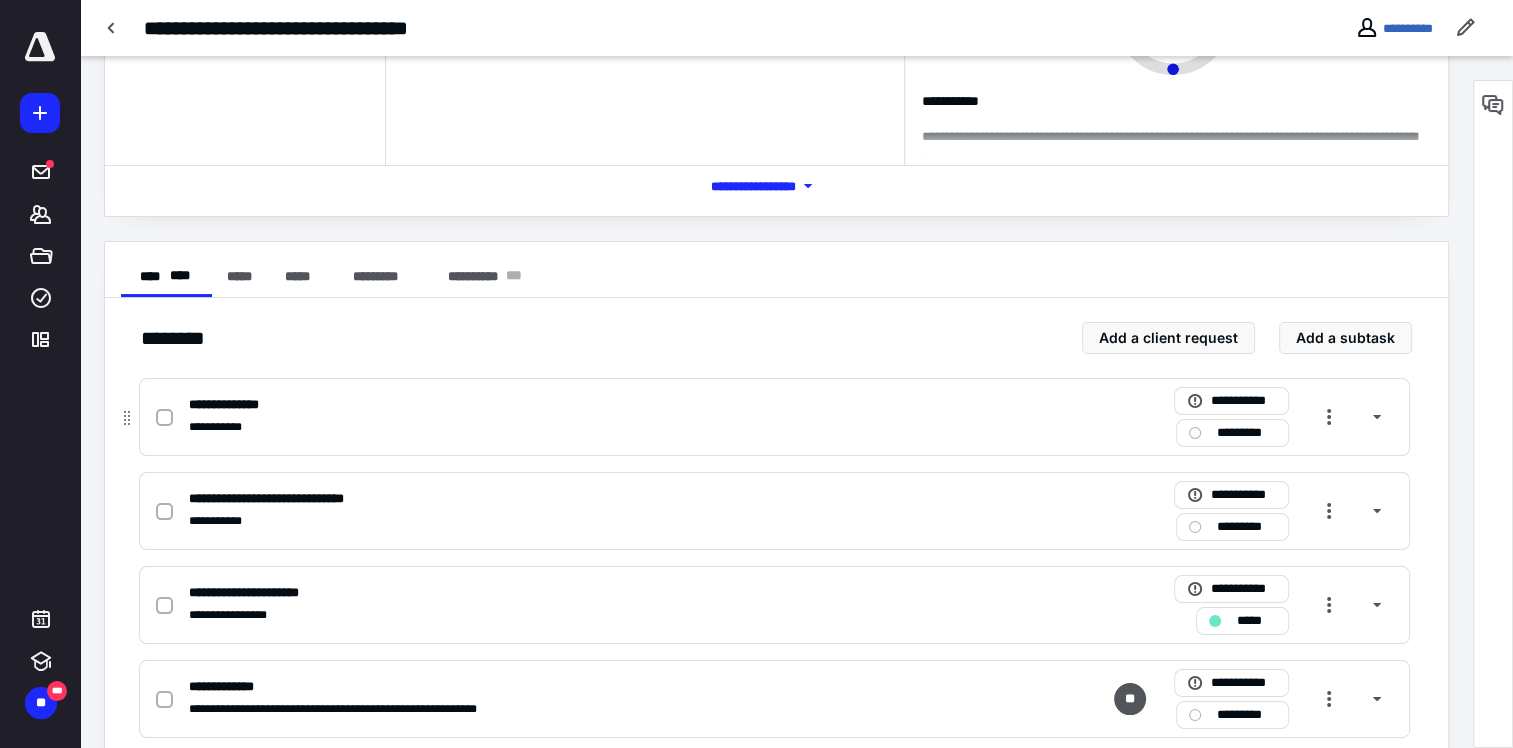 click 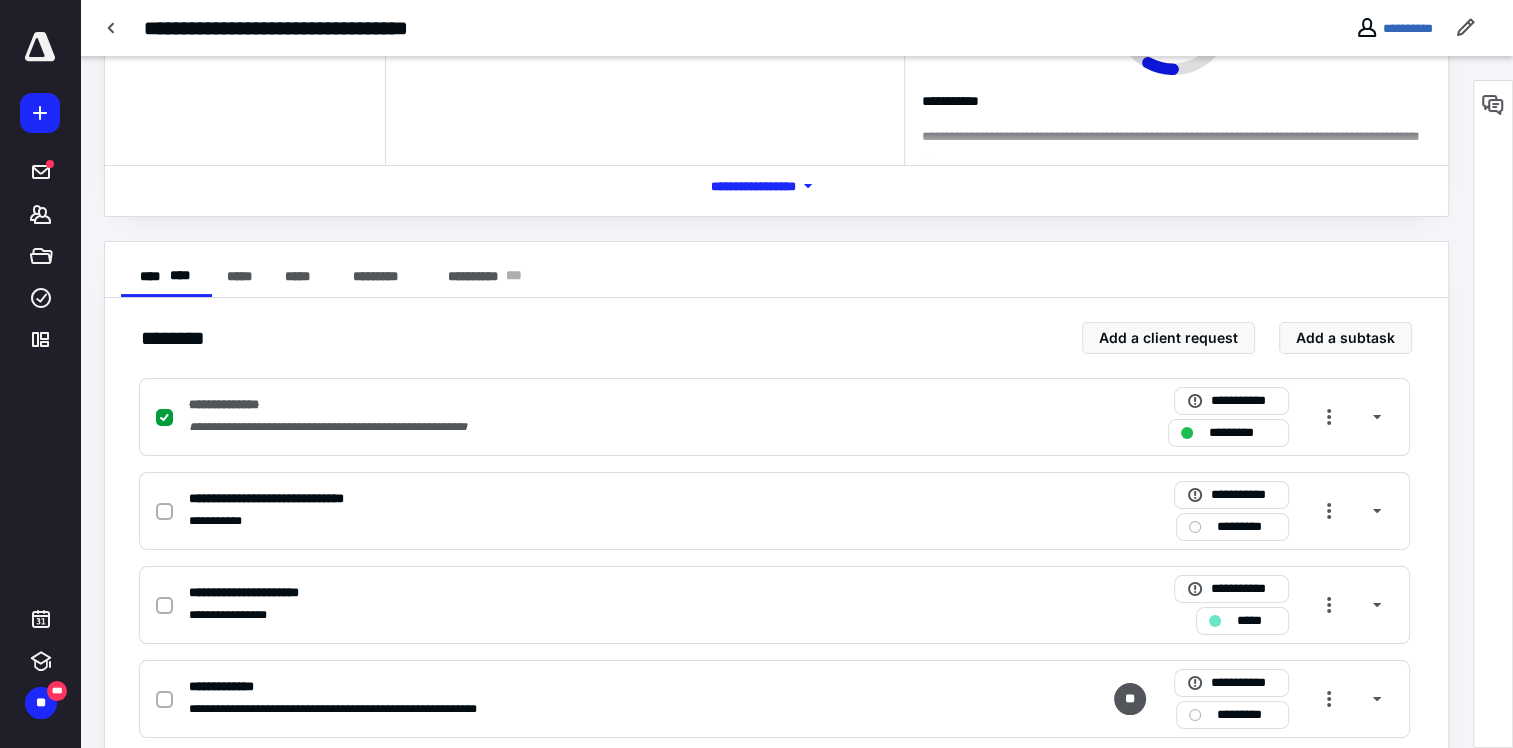 click on "**********" at bounding box center (1426, 28) 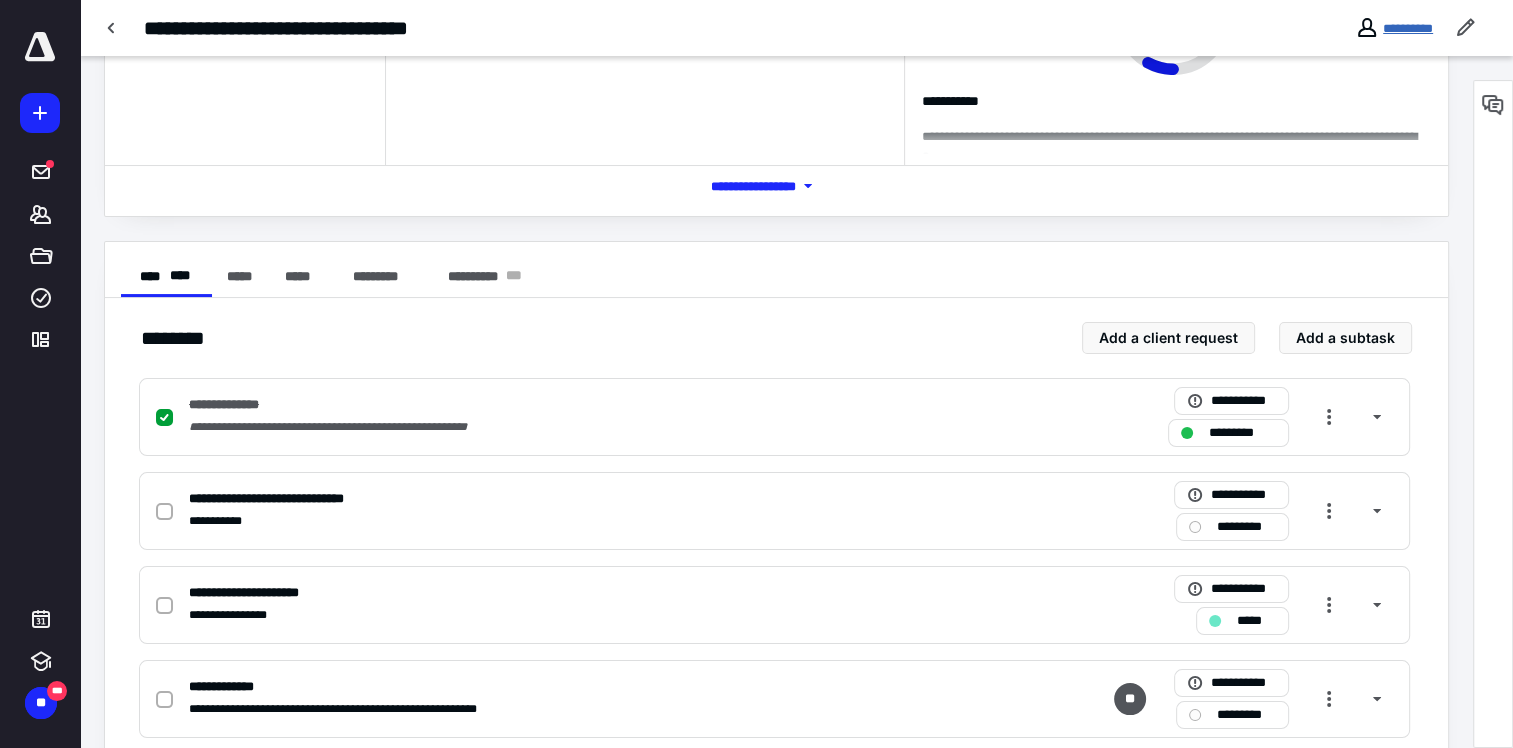 click on "**********" at bounding box center [1408, 28] 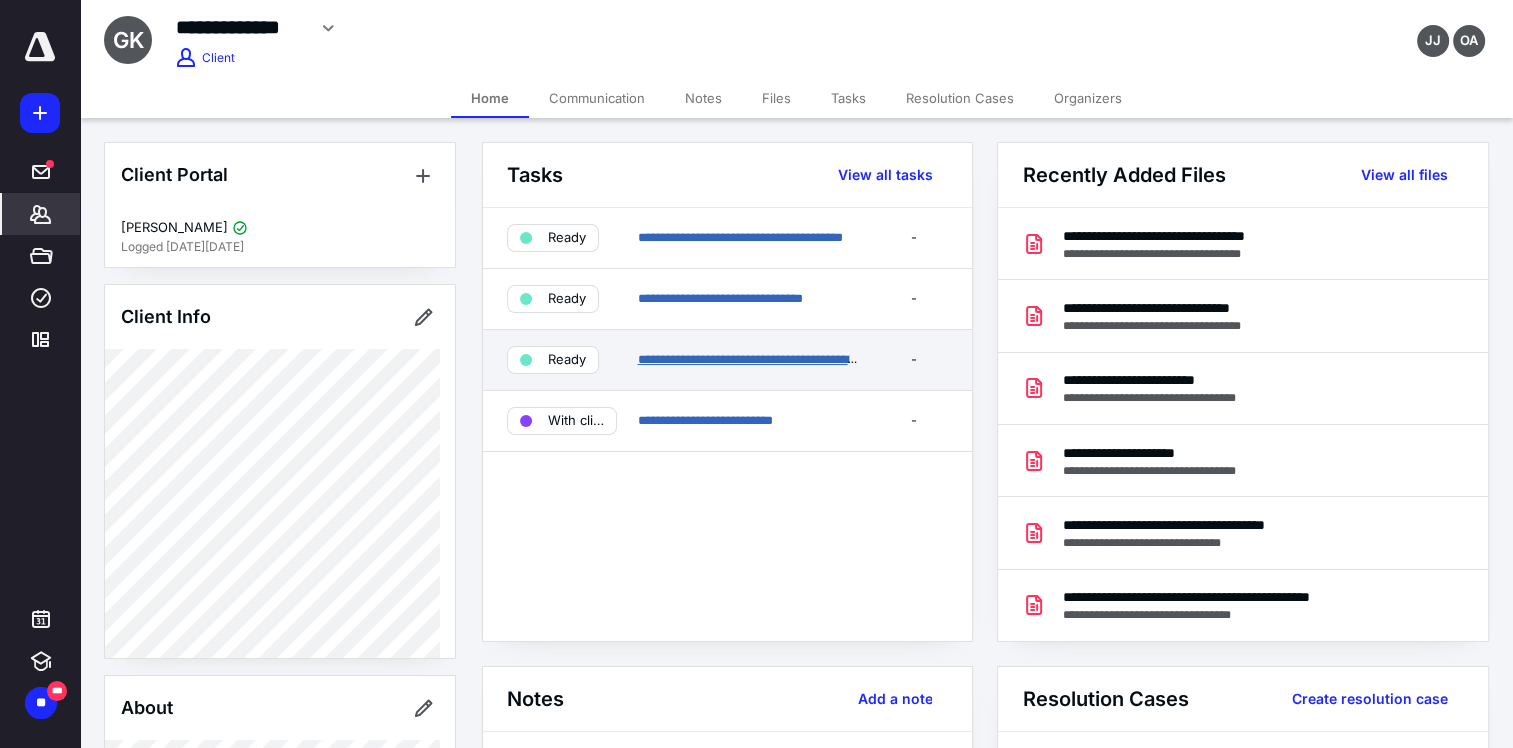 click on "**********" at bounding box center [757, 359] 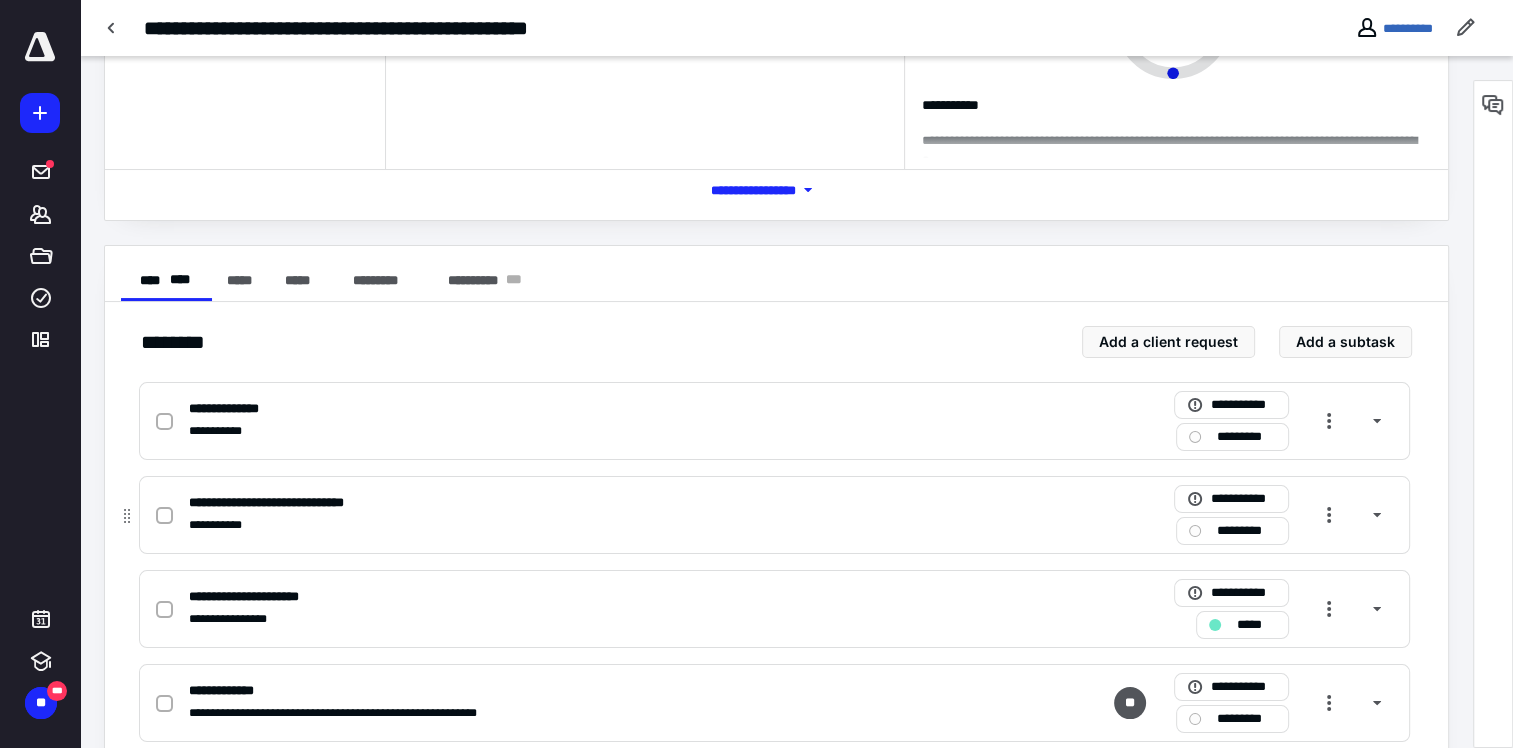 scroll, scrollTop: 200, scrollLeft: 0, axis: vertical 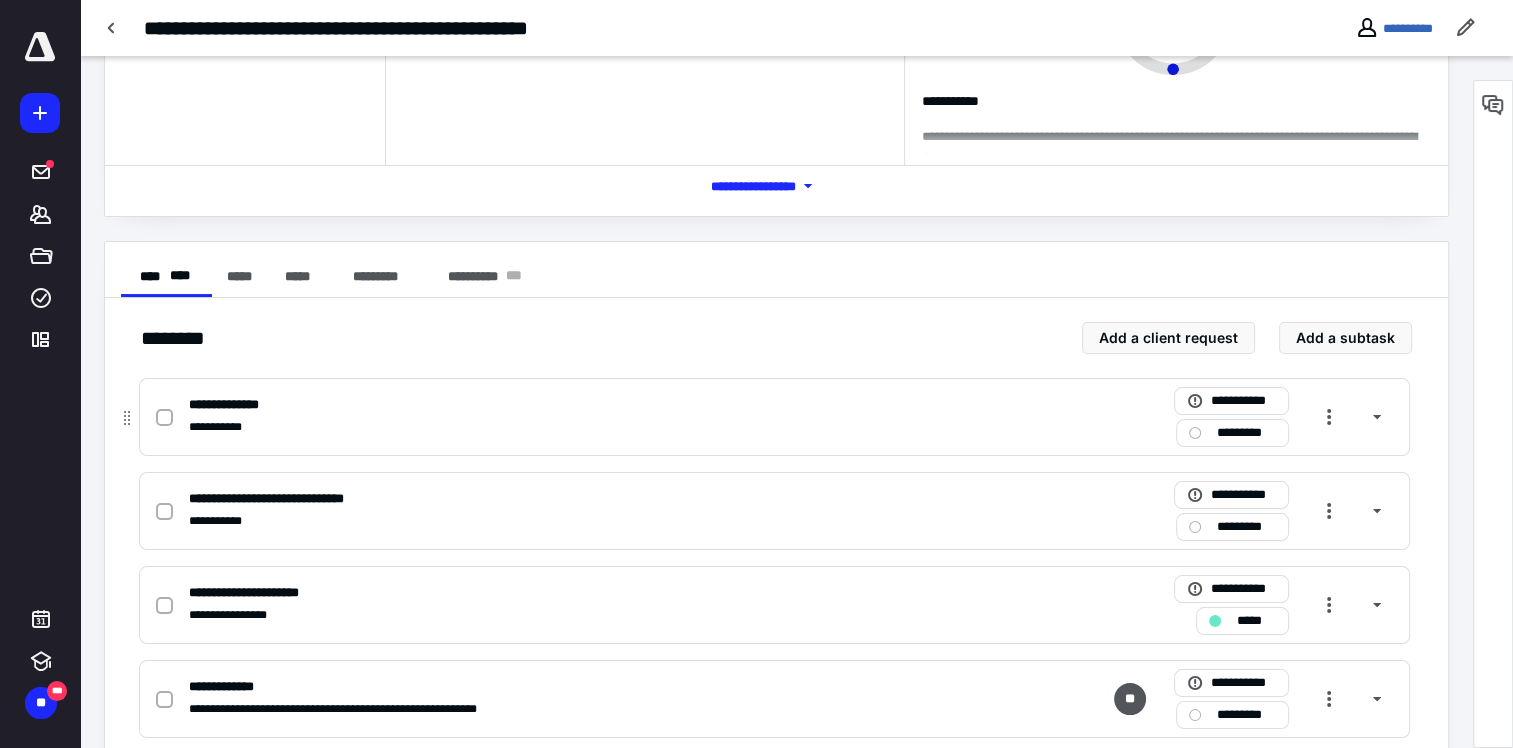 click 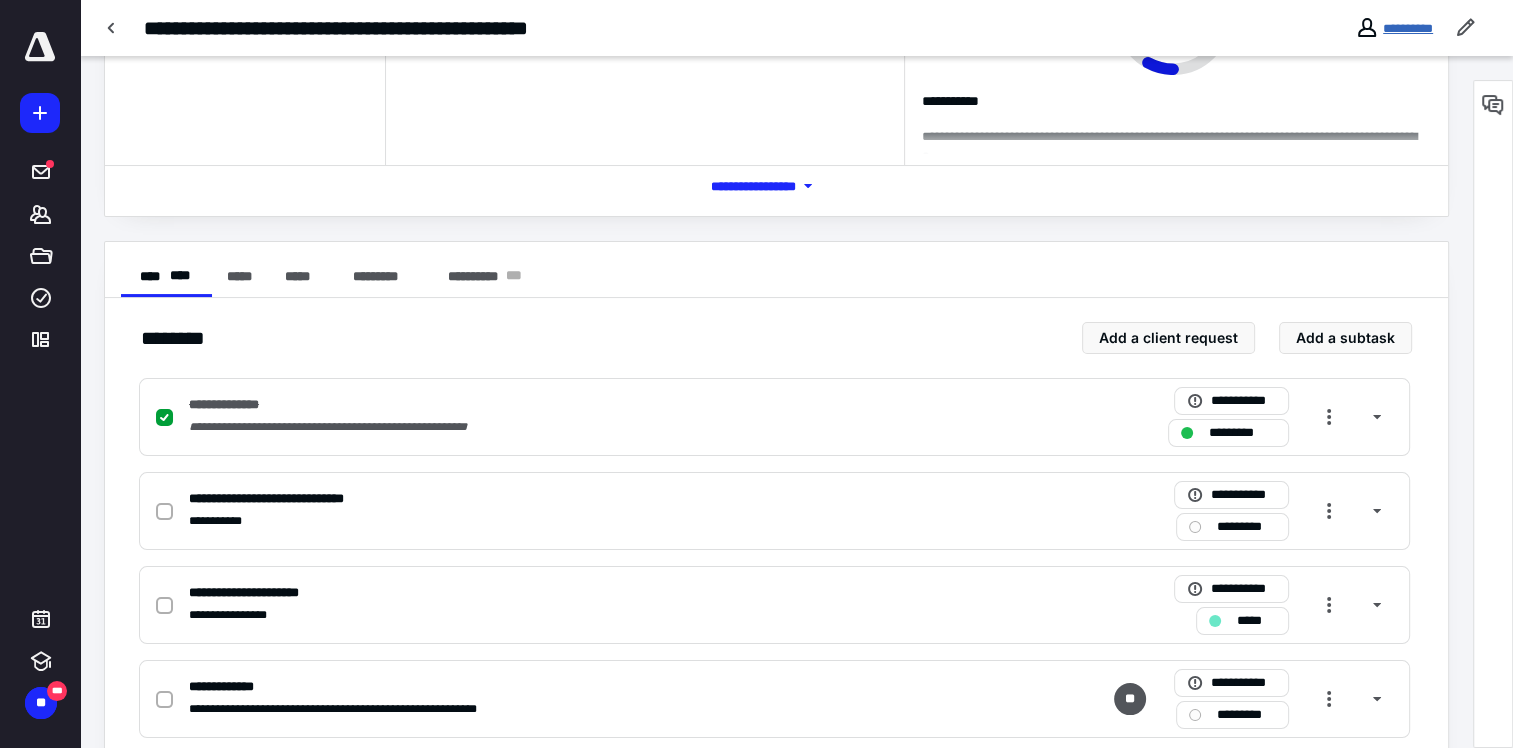 click on "**********" at bounding box center [1408, 28] 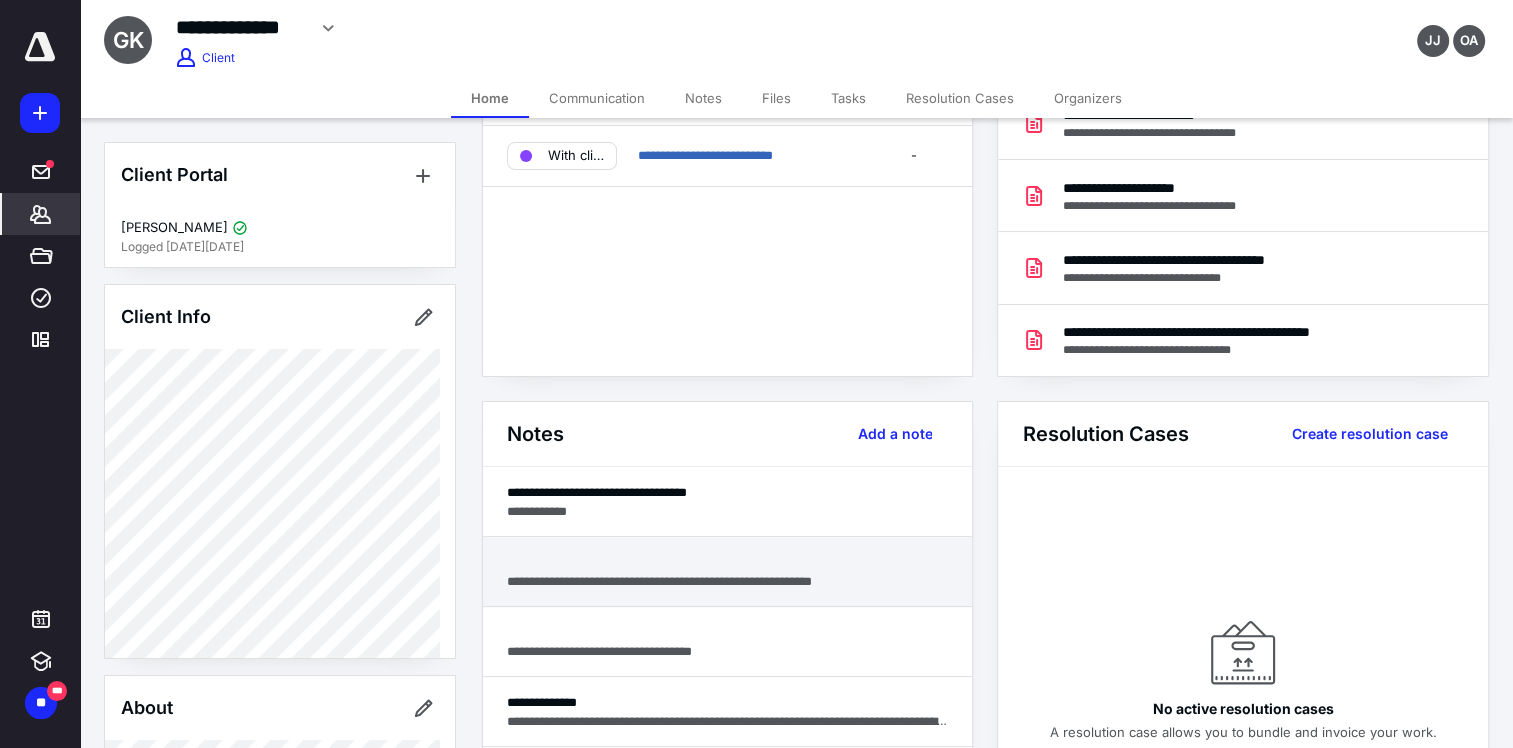 scroll, scrollTop: 300, scrollLeft: 0, axis: vertical 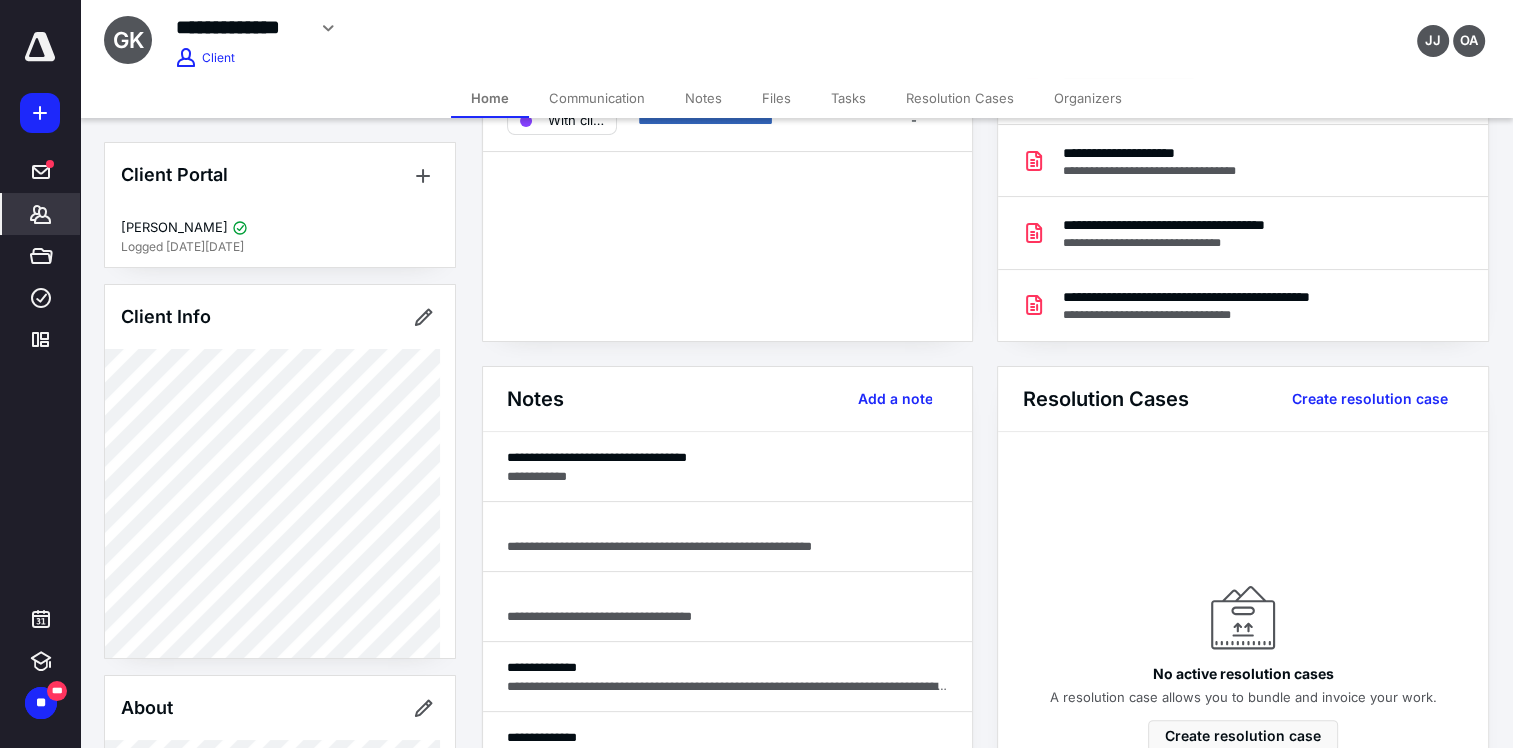 click 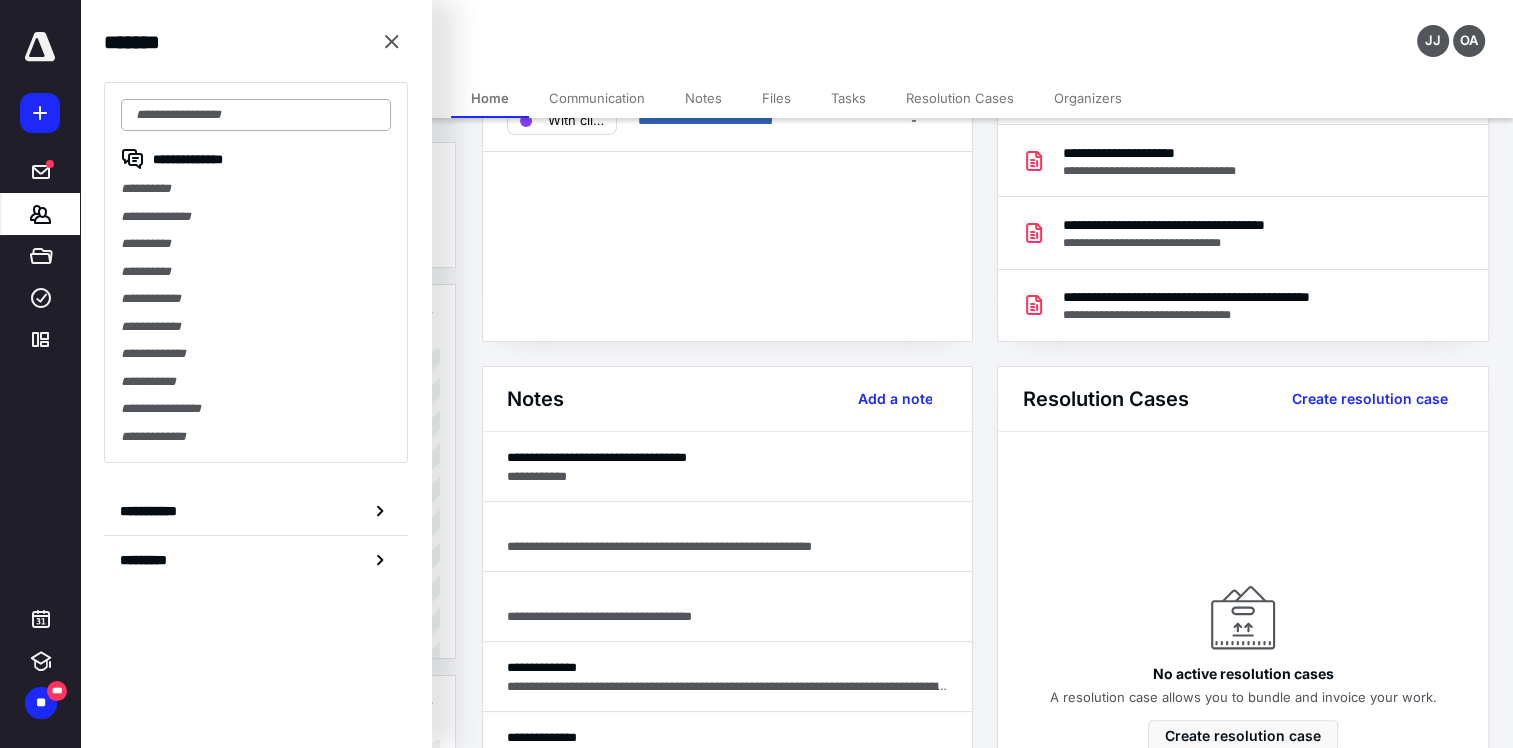 click at bounding box center [256, 115] 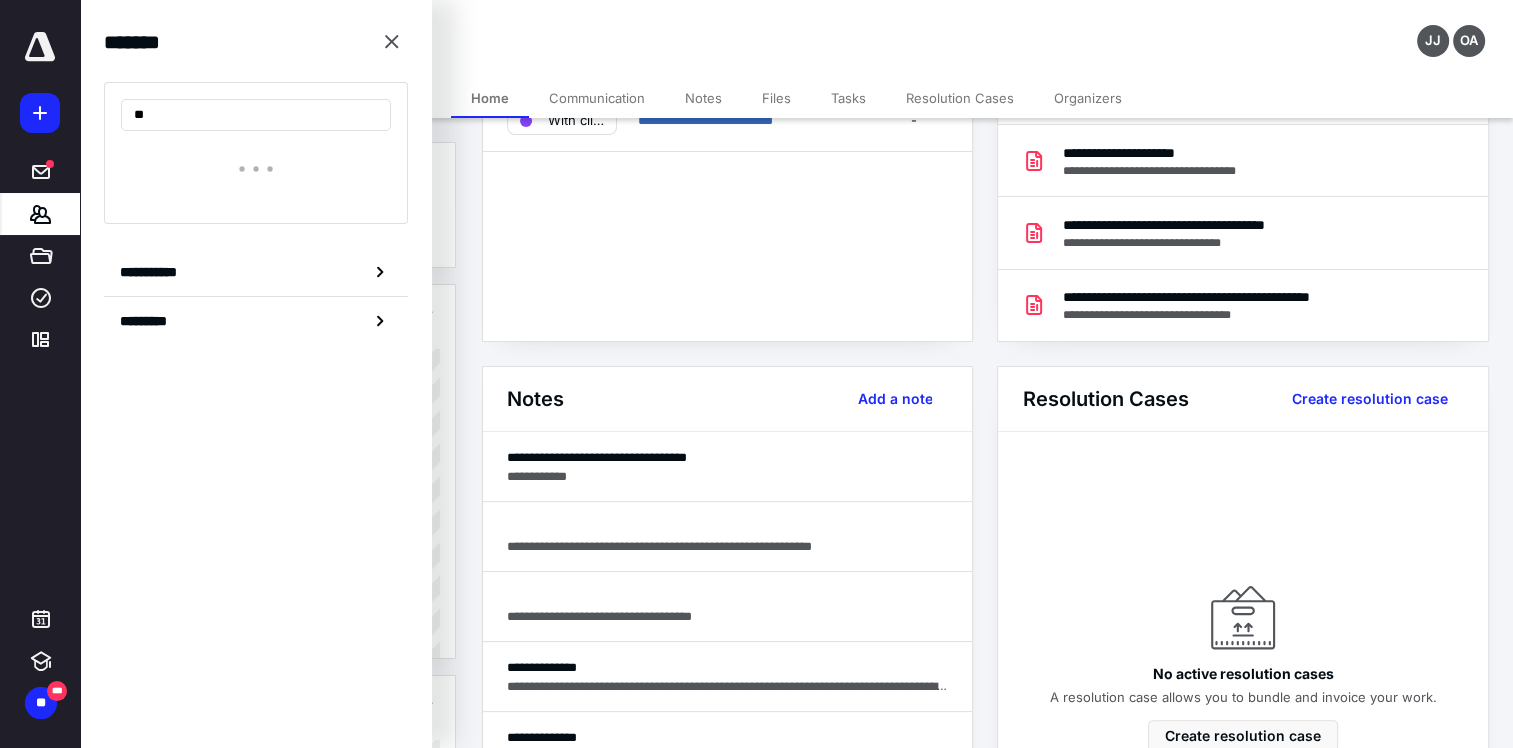 type on "*" 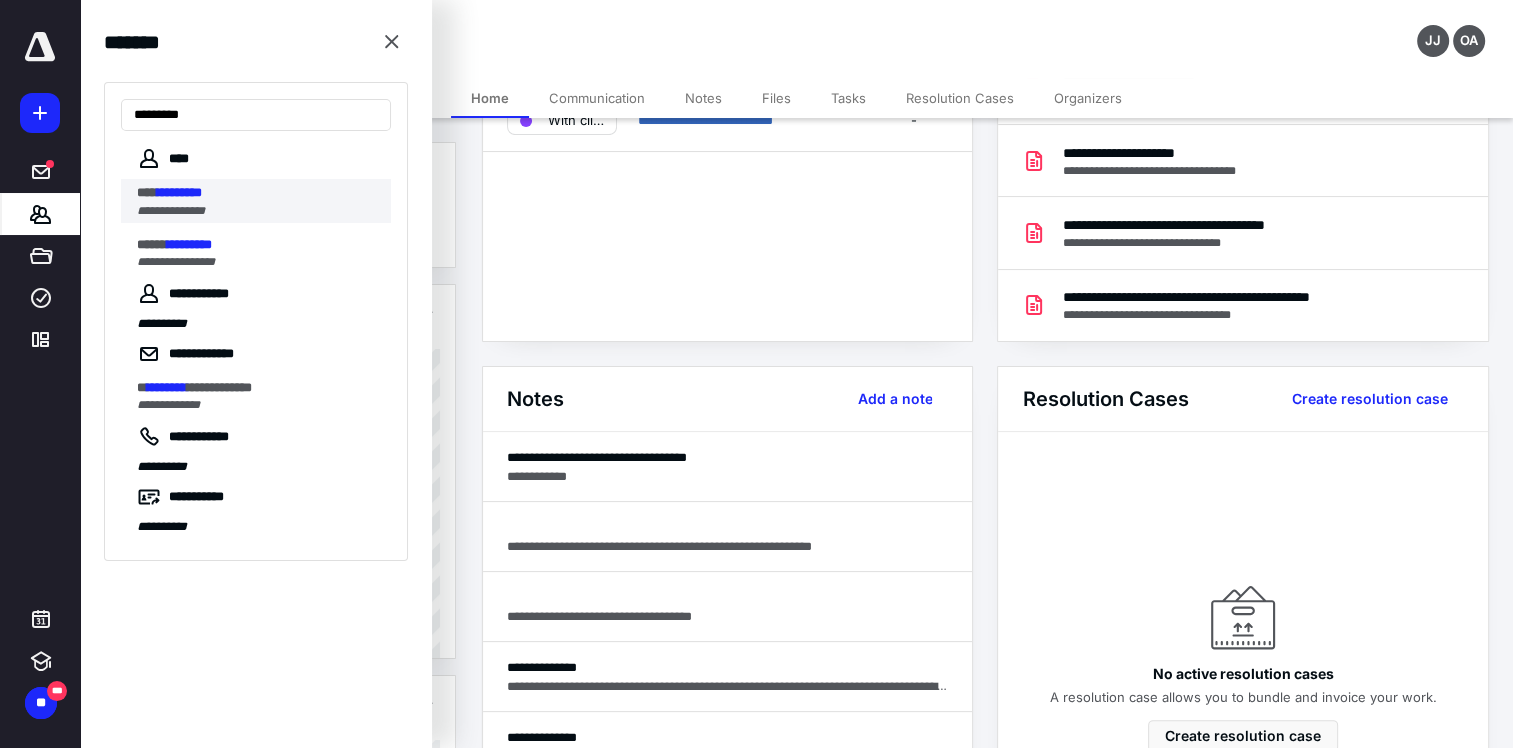 type on "*********" 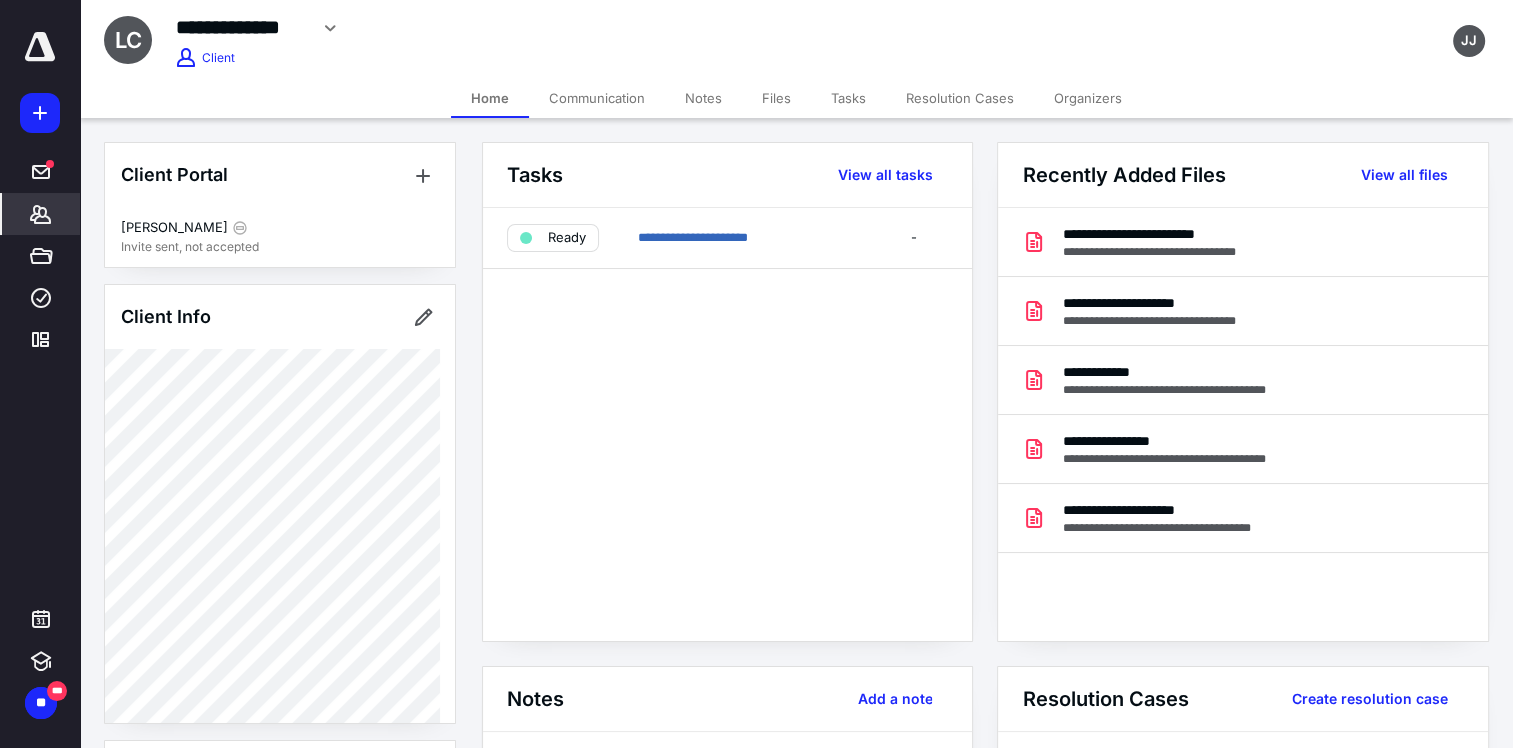 click on "**********" at bounding box center (727, 238) 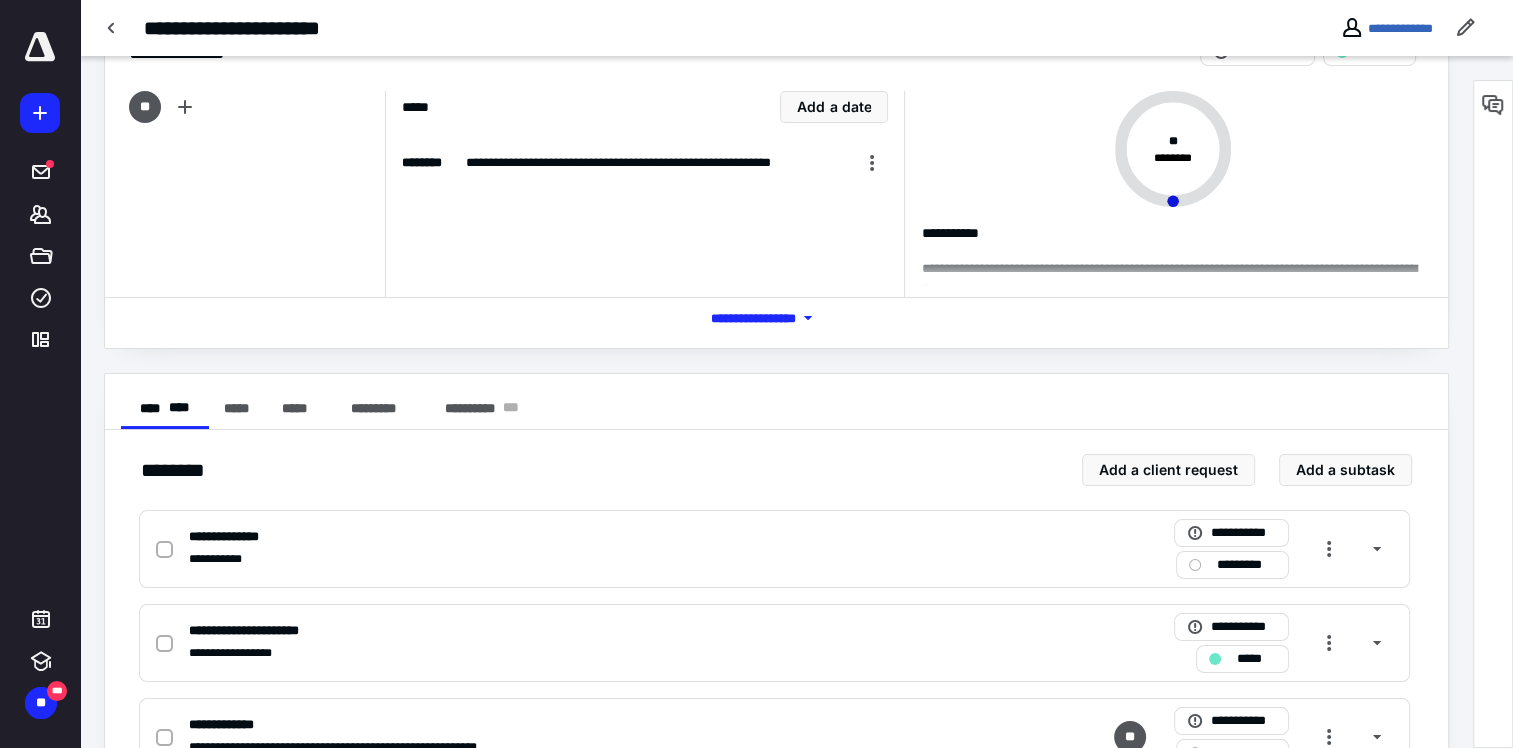 scroll, scrollTop: 0, scrollLeft: 0, axis: both 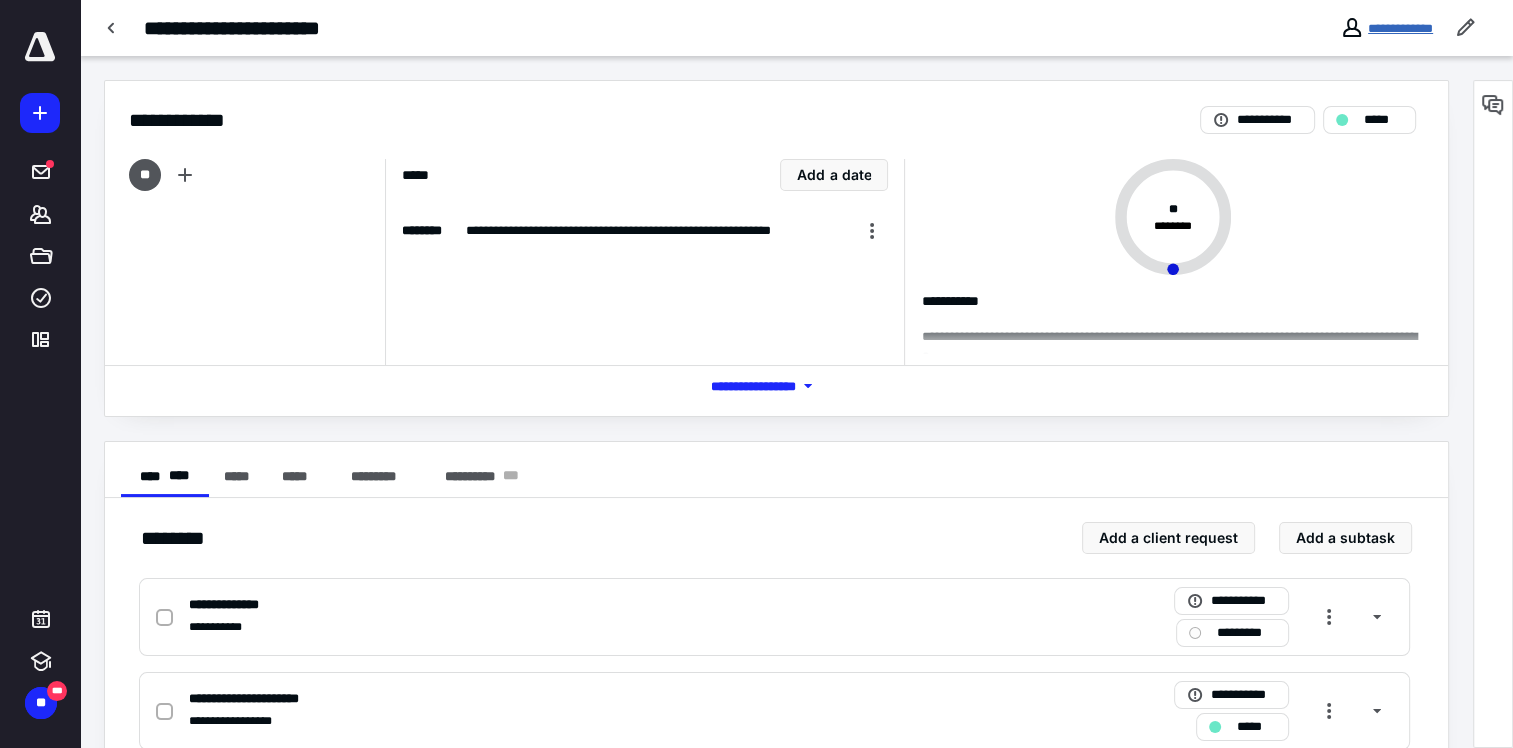 click on "**********" at bounding box center (1400, 28) 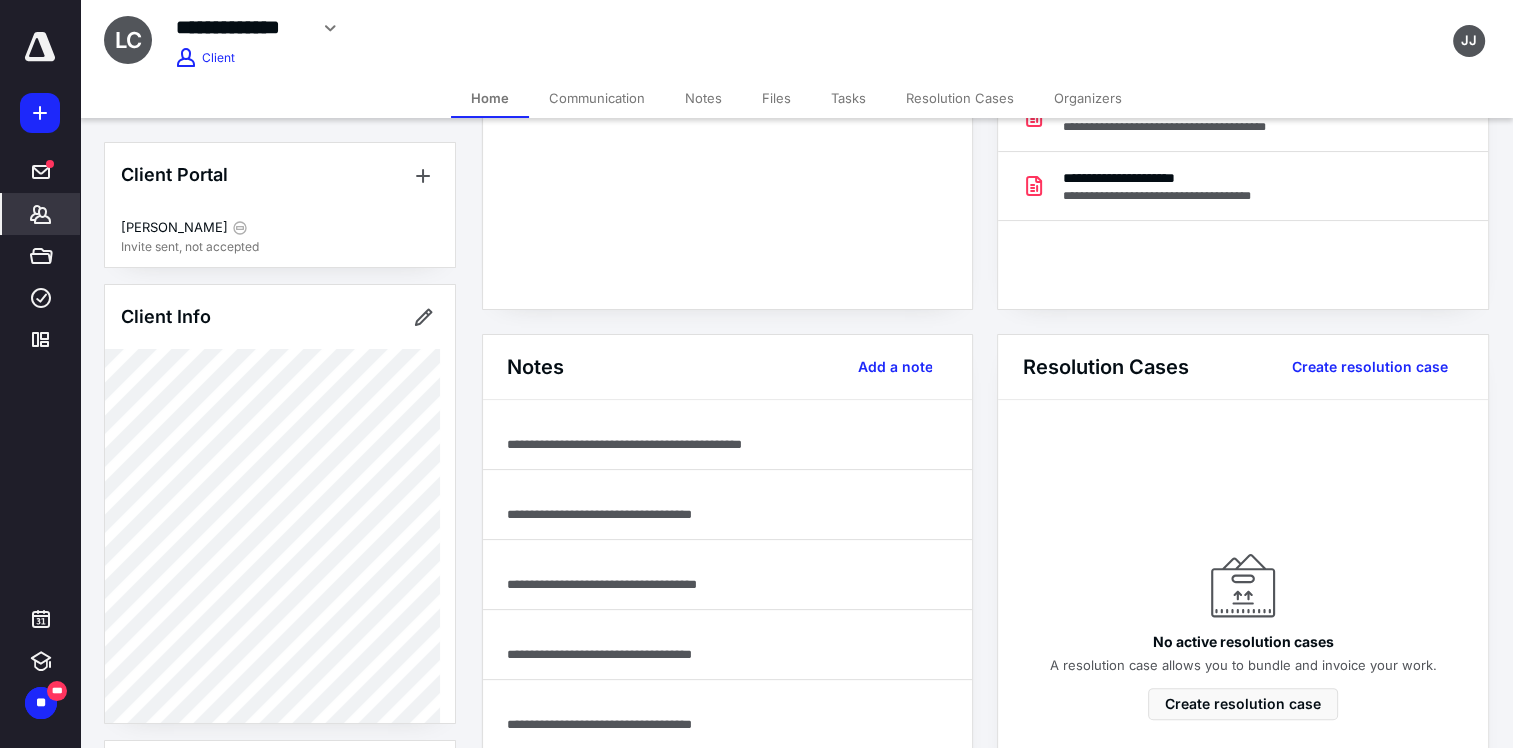 scroll, scrollTop: 300, scrollLeft: 0, axis: vertical 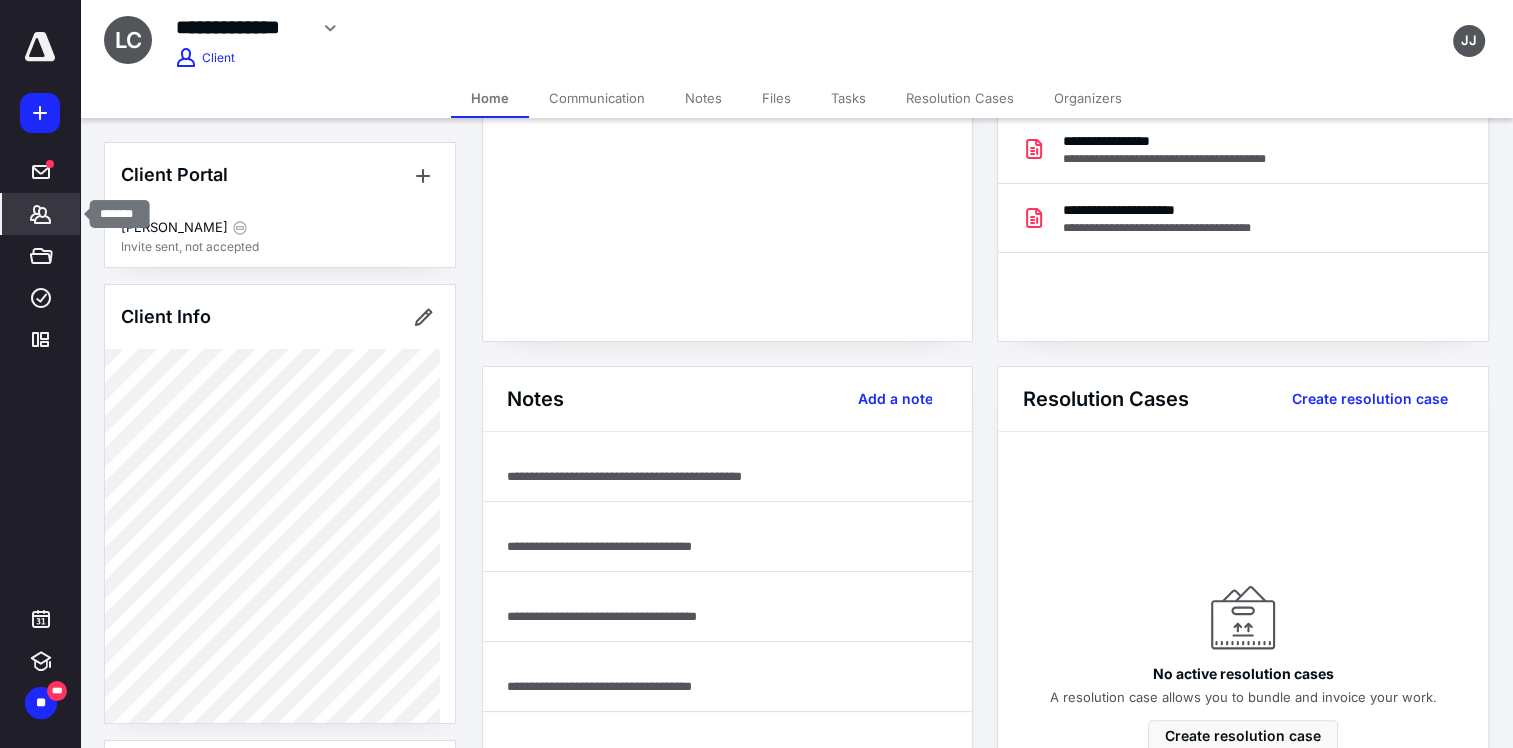 click on "*******" at bounding box center [41, 214] 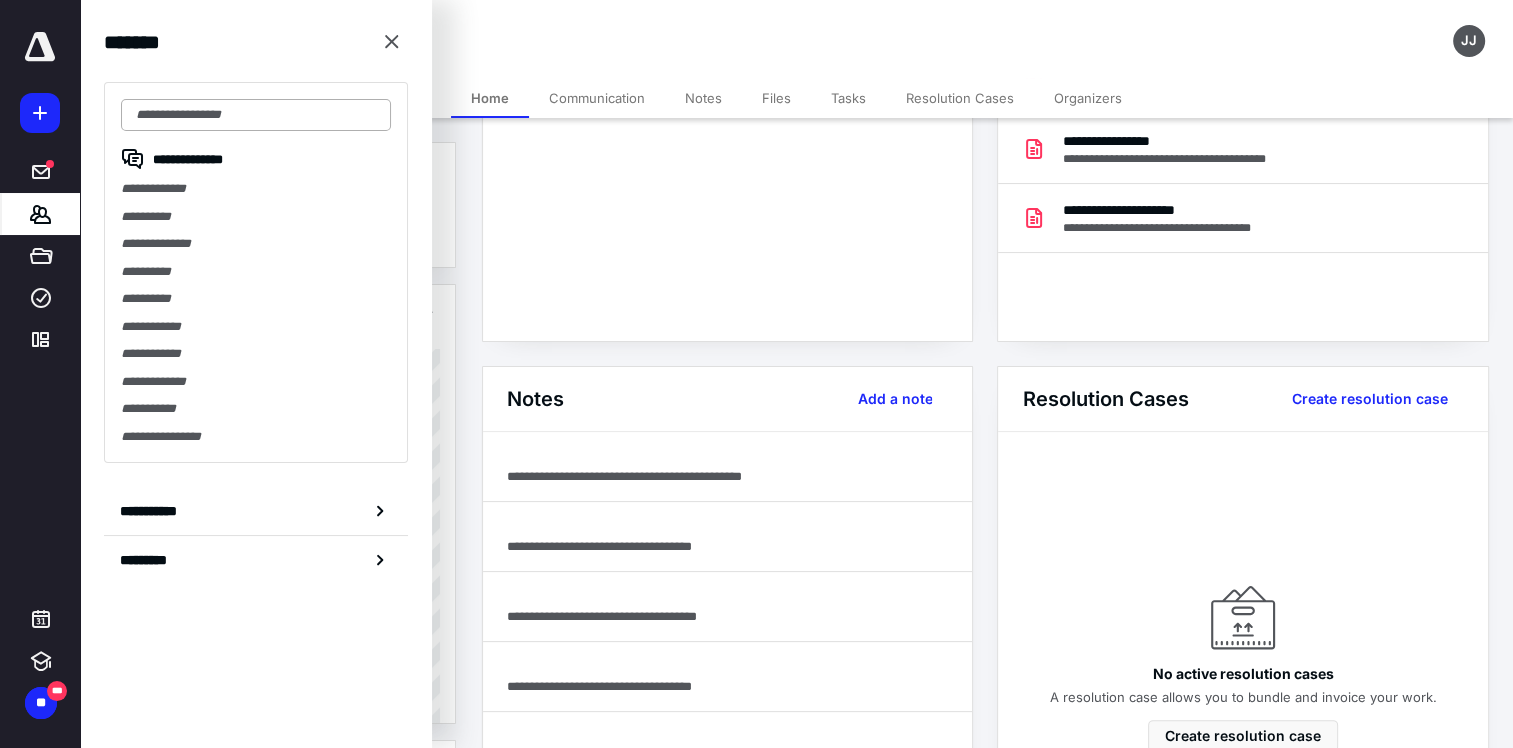 click at bounding box center (256, 115) 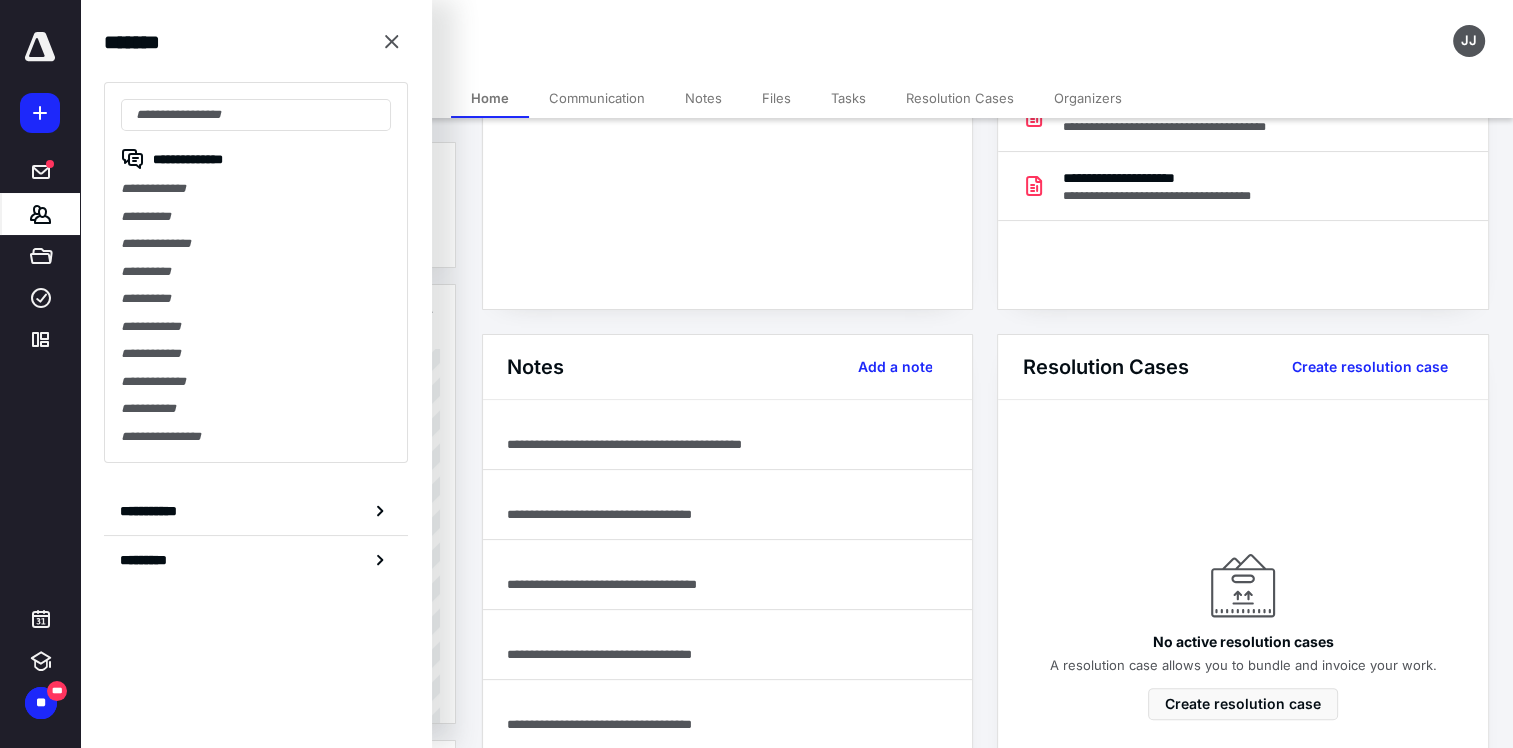 scroll, scrollTop: 300, scrollLeft: 0, axis: vertical 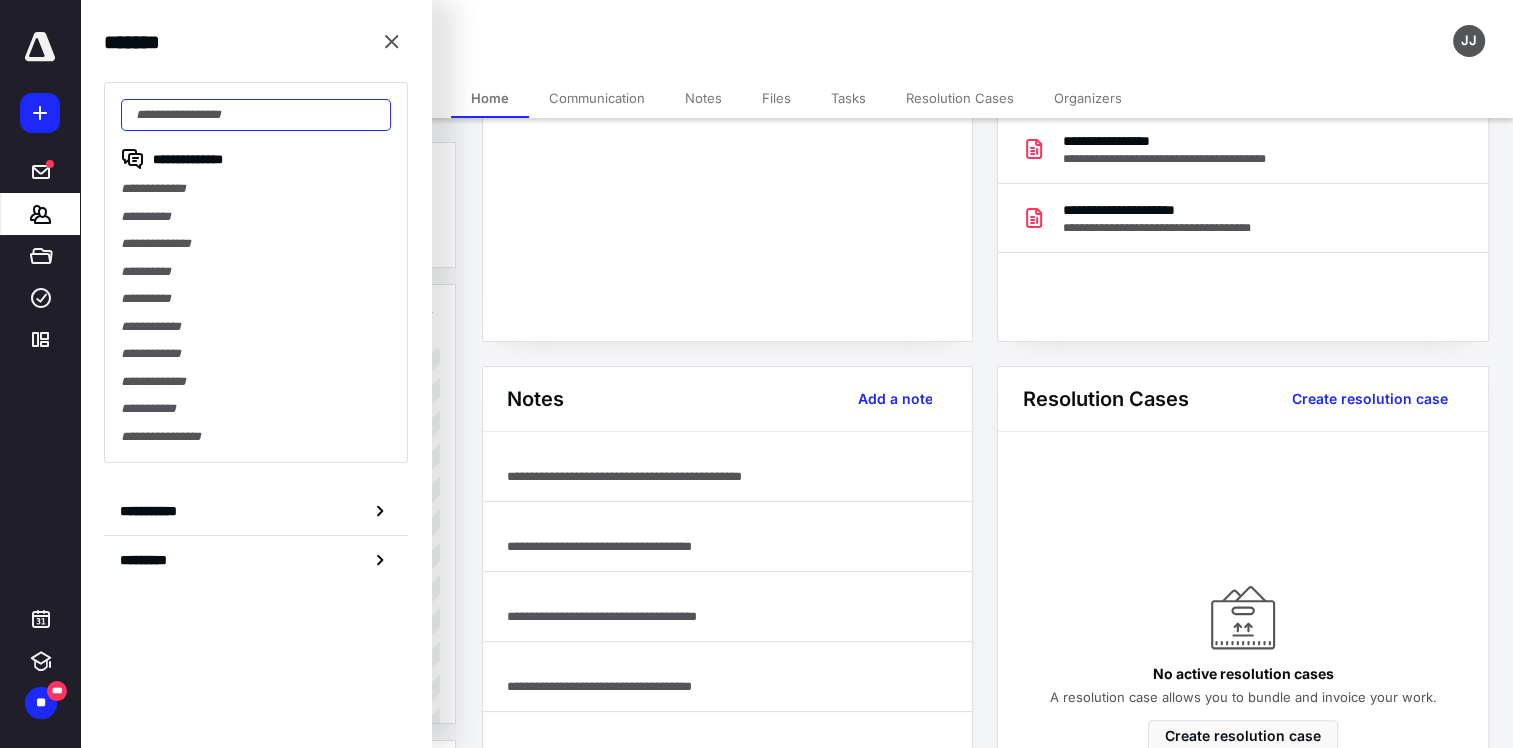 click at bounding box center [256, 115] 